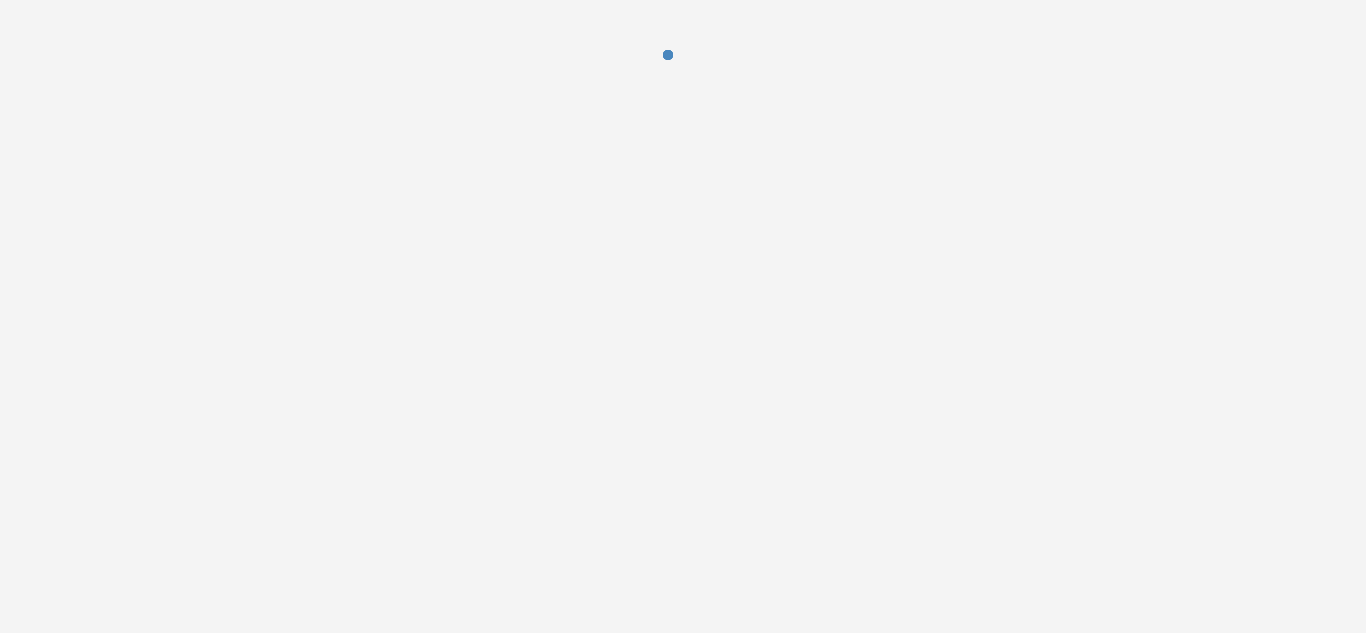 scroll, scrollTop: 0, scrollLeft: 0, axis: both 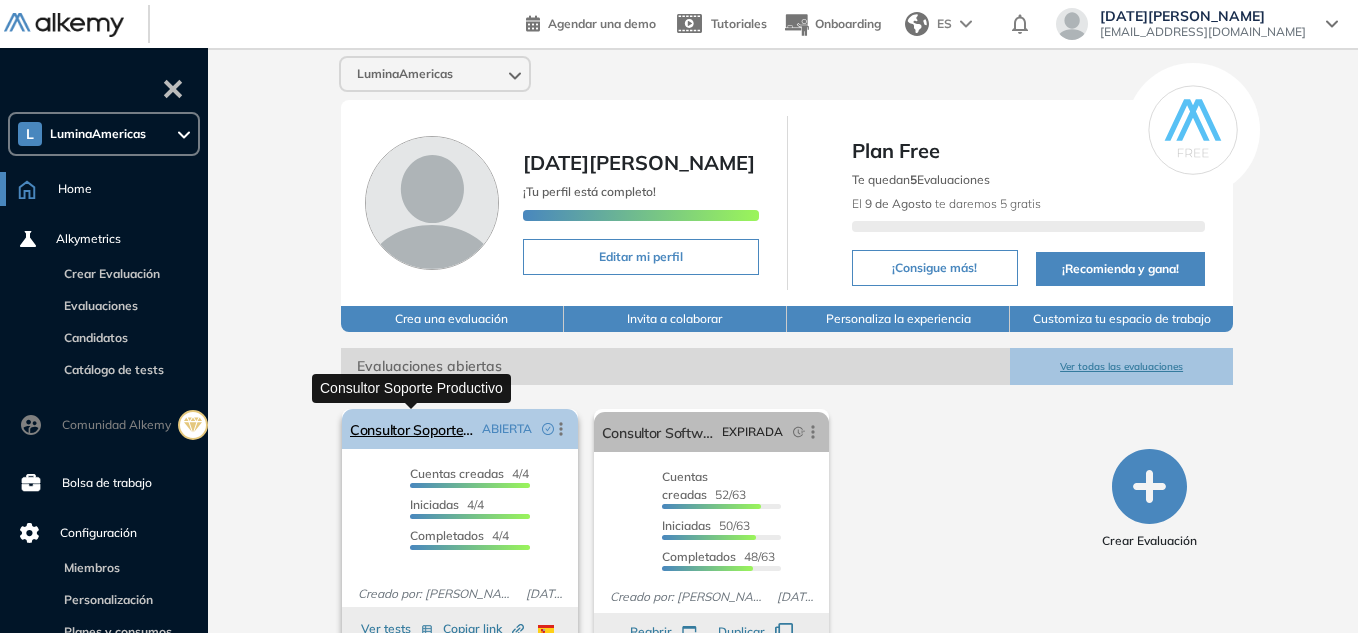 click on "Consultor Soporte Productivo" at bounding box center [412, 429] 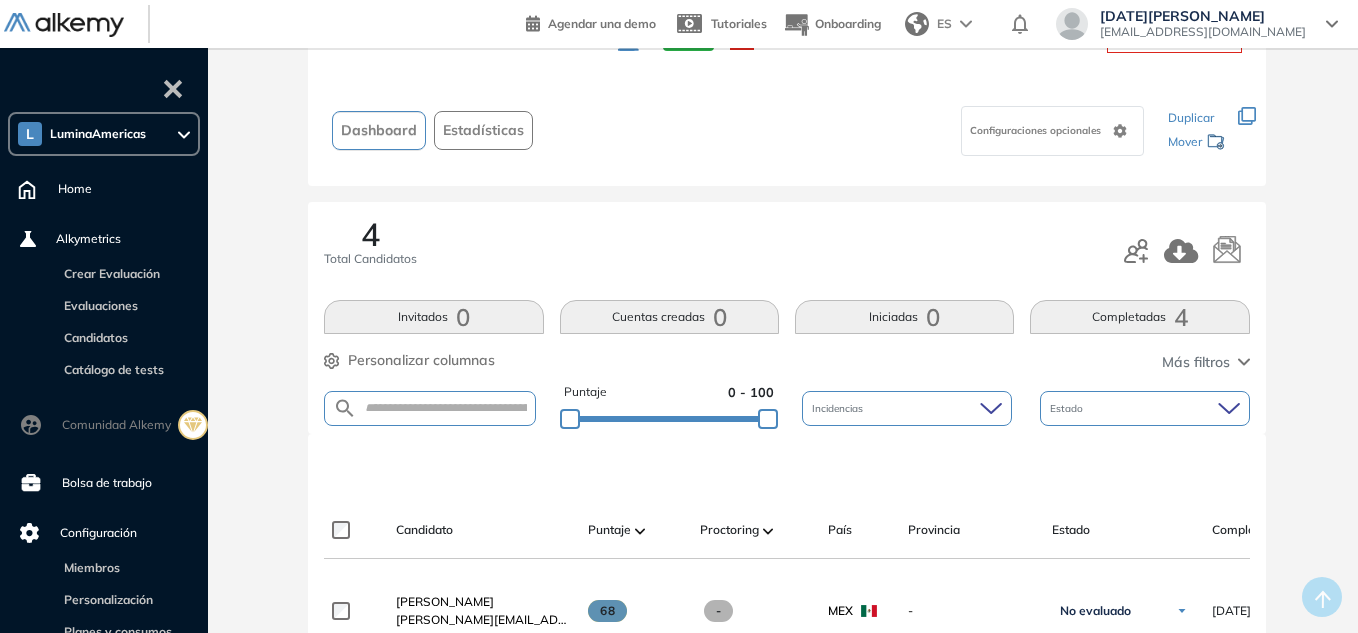 scroll, scrollTop: 0, scrollLeft: 0, axis: both 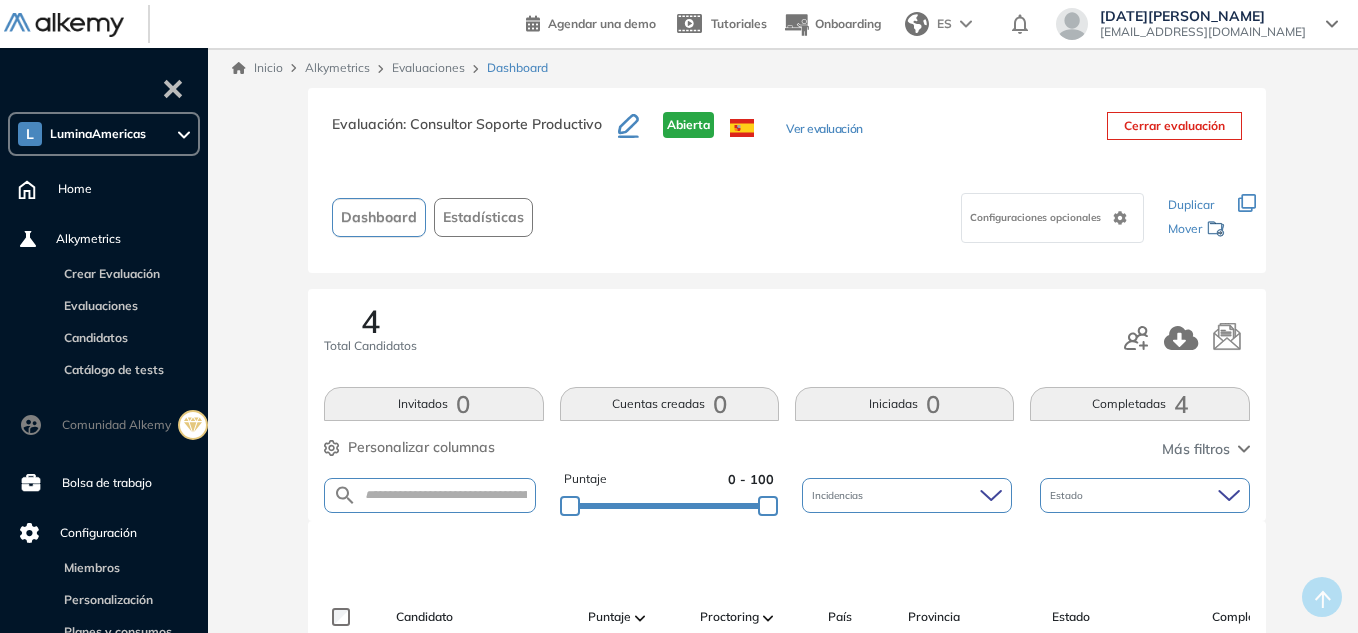 click on "LuminaAmericas" at bounding box center [98, 134] 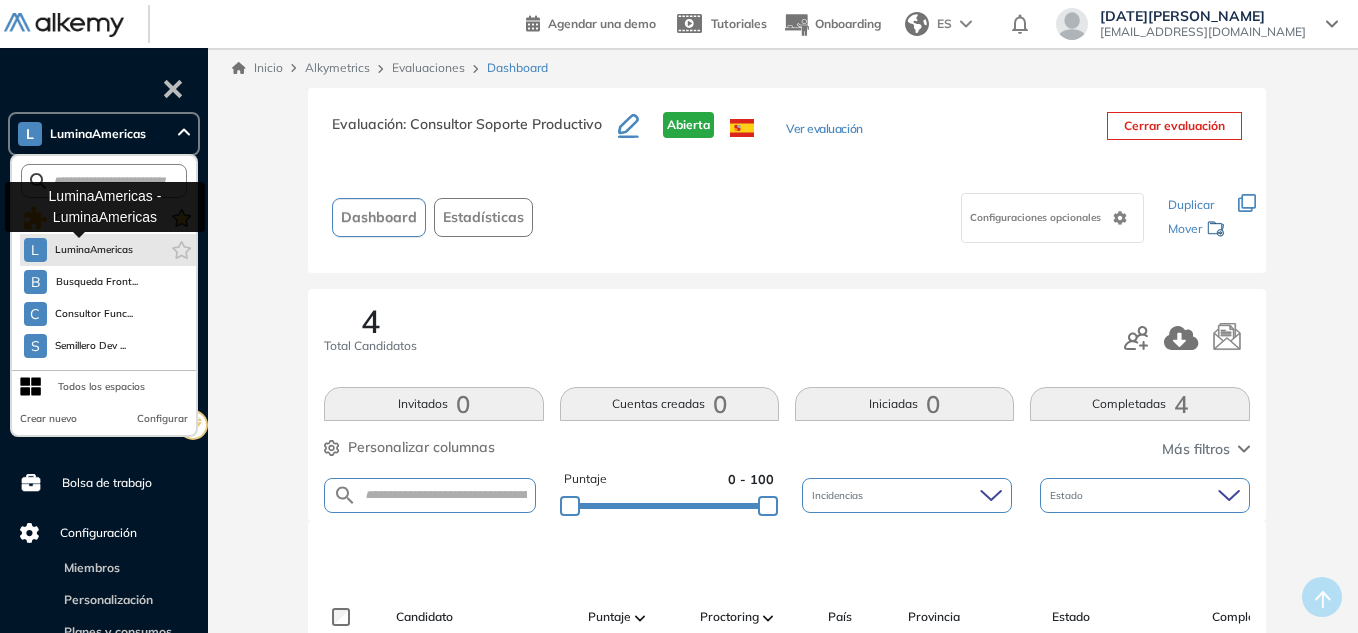 click on "LuminaAmericas" at bounding box center [94, 250] 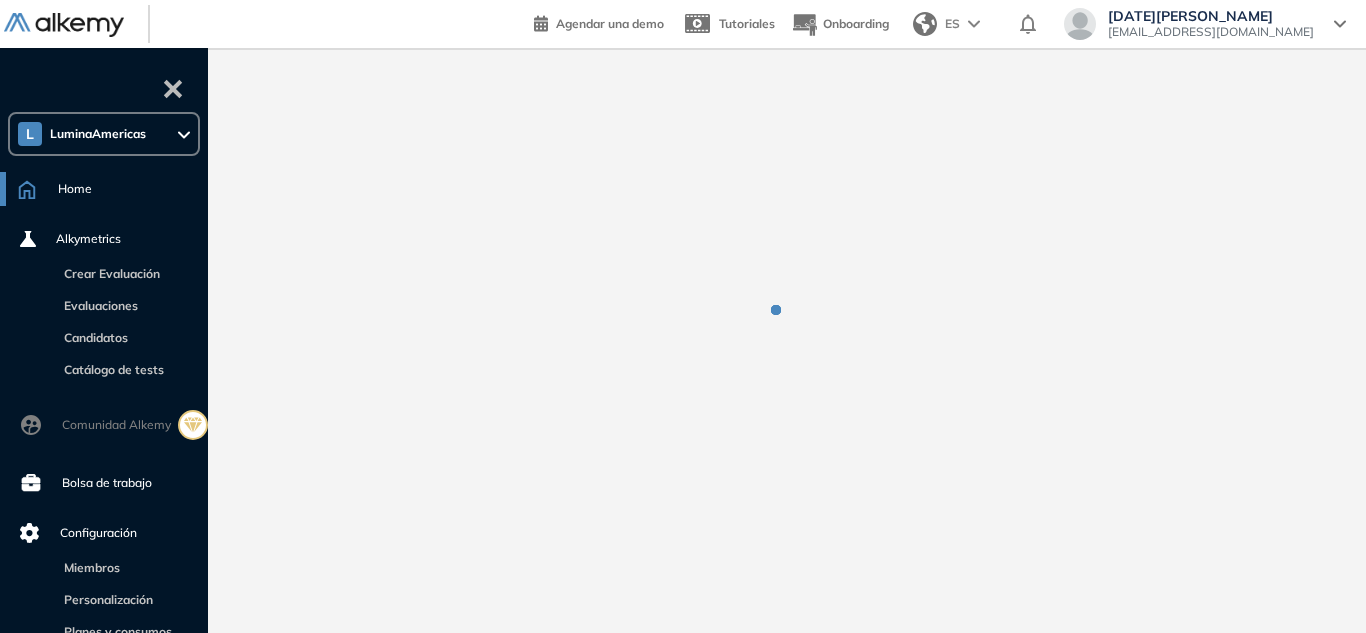 click on "L LuminaAmericas" at bounding box center [104, 134] 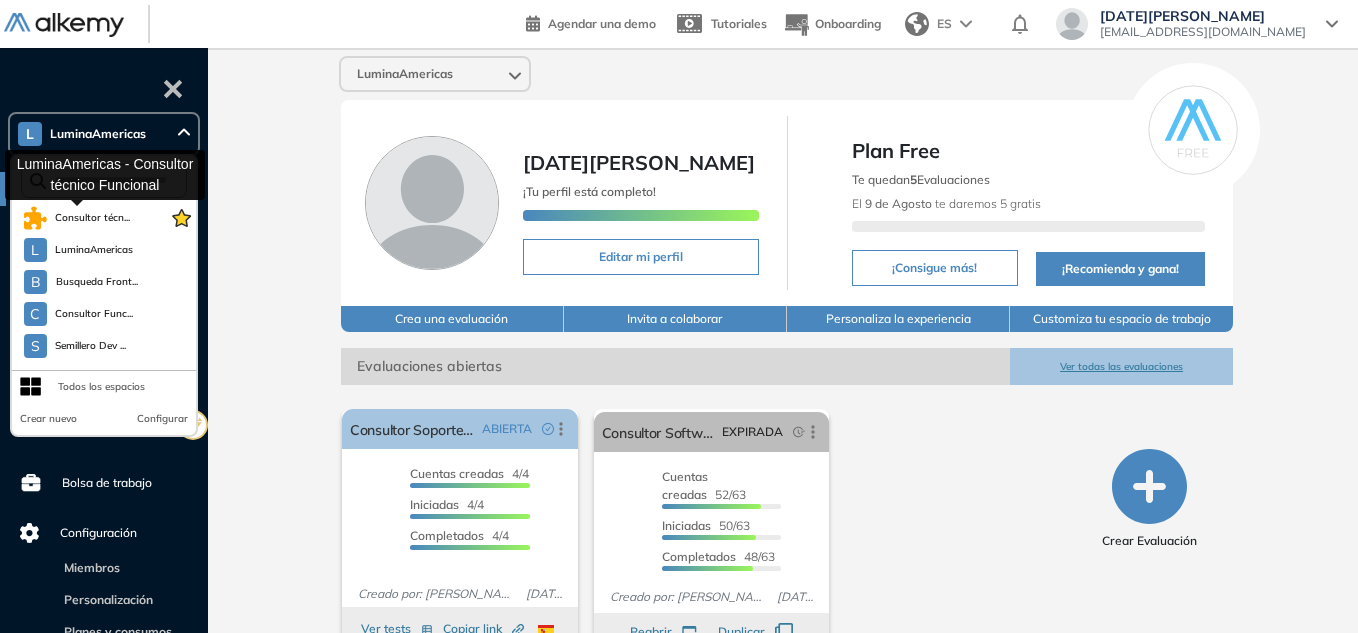 drag, startPoint x: 98, startPoint y: 216, endPoint x: 174, endPoint y: 227, distance: 76.79192 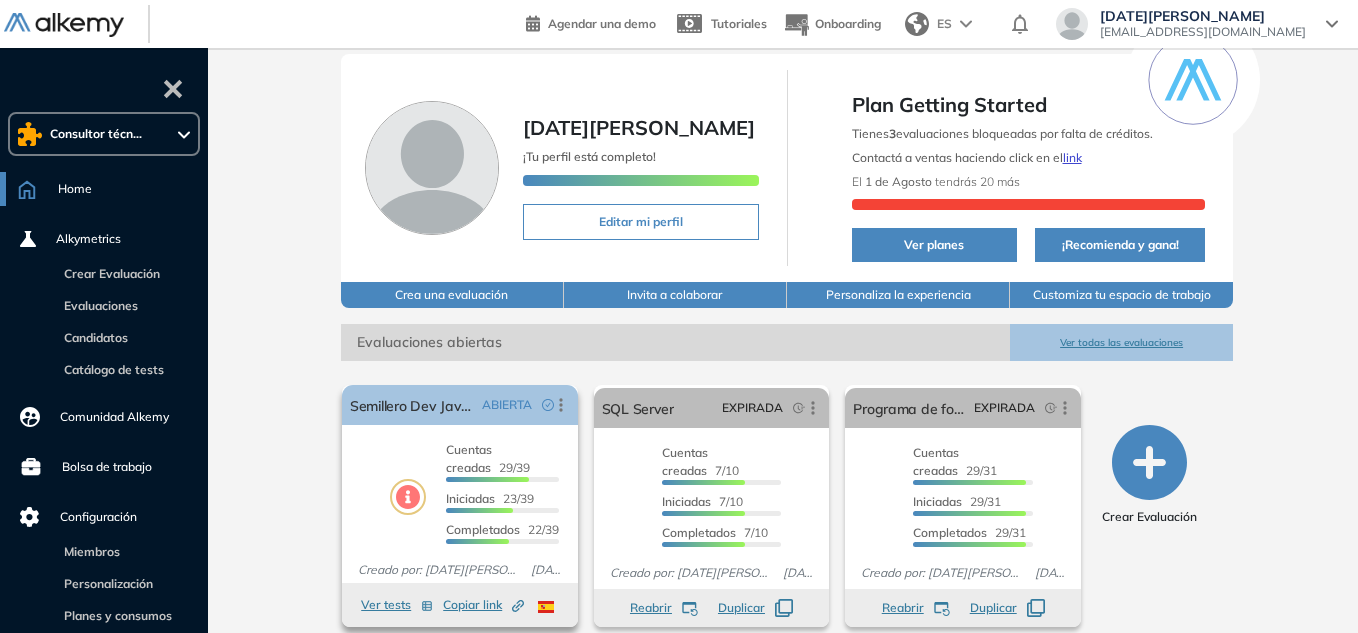 scroll, scrollTop: 78, scrollLeft: 0, axis: vertical 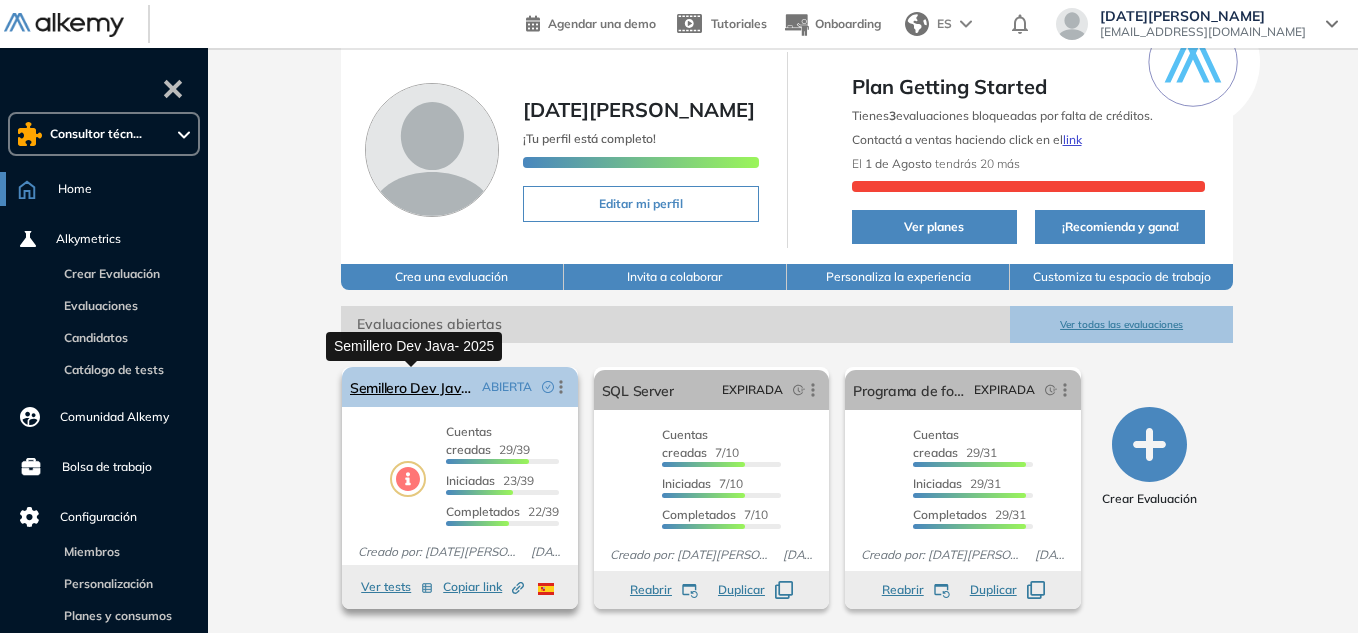 click on "Semillero Dev Java- 2025" at bounding box center (412, 387) 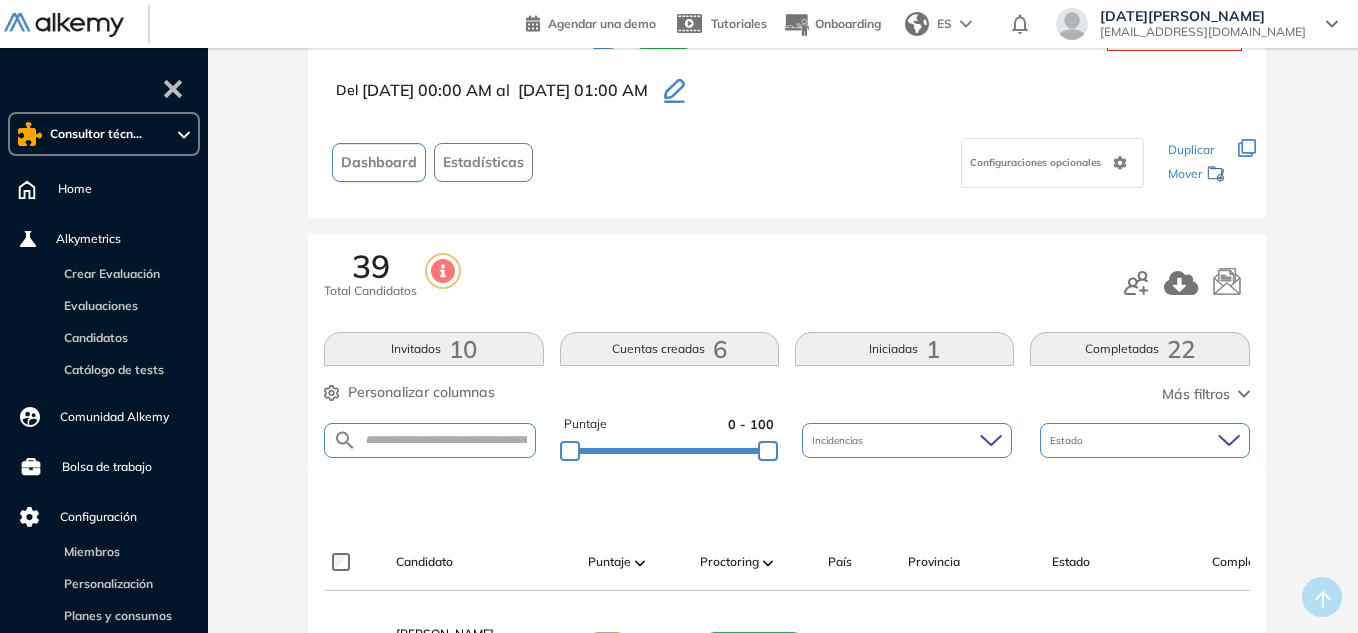 scroll, scrollTop: 0, scrollLeft: 0, axis: both 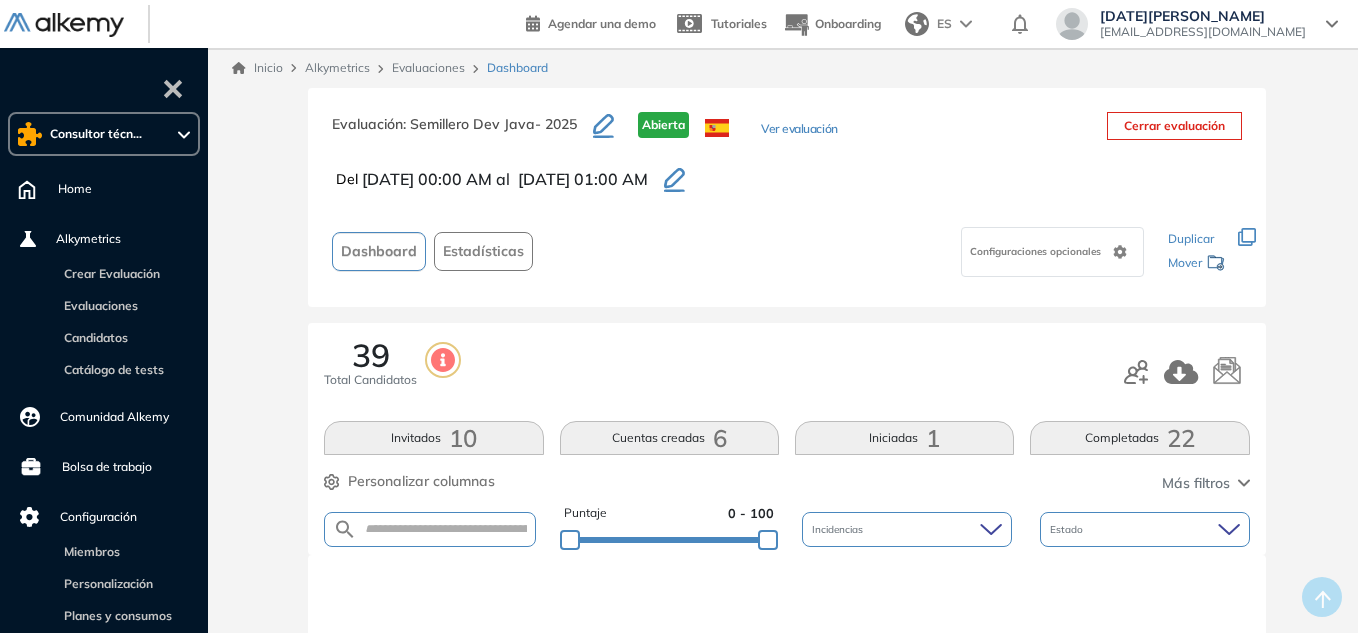 click on "Evaluaciones" at bounding box center (428, 67) 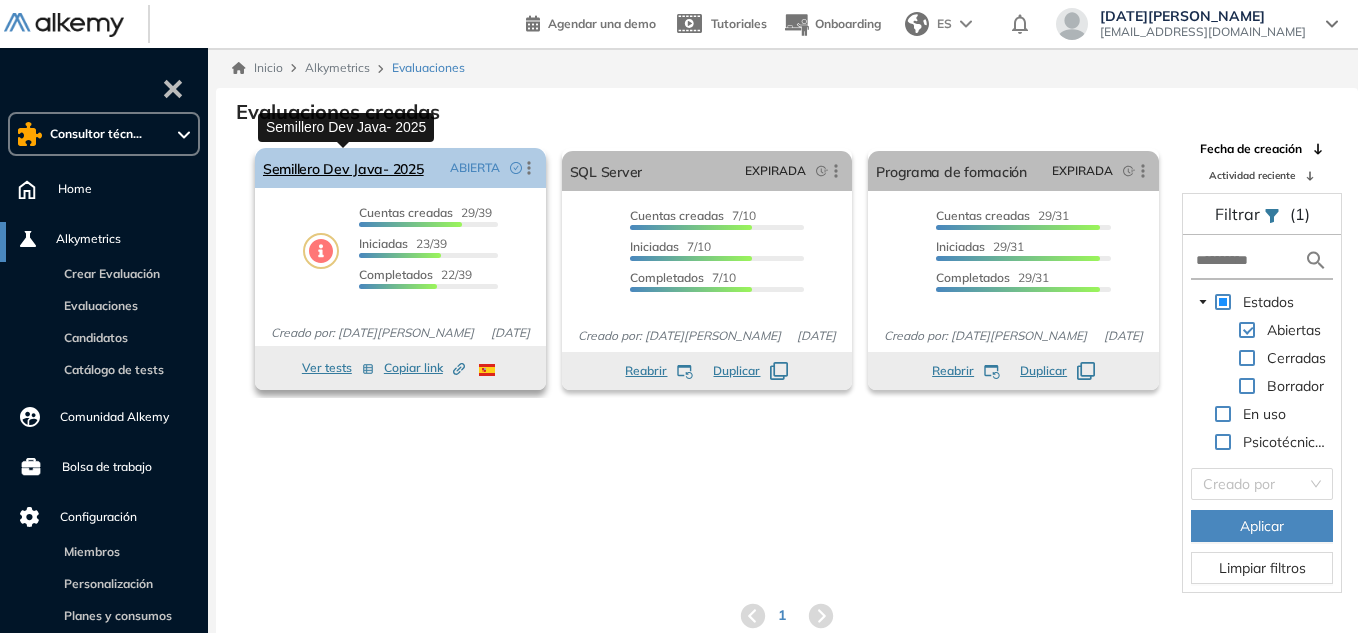 click on "Semillero Dev Java- 2025" at bounding box center (343, 168) 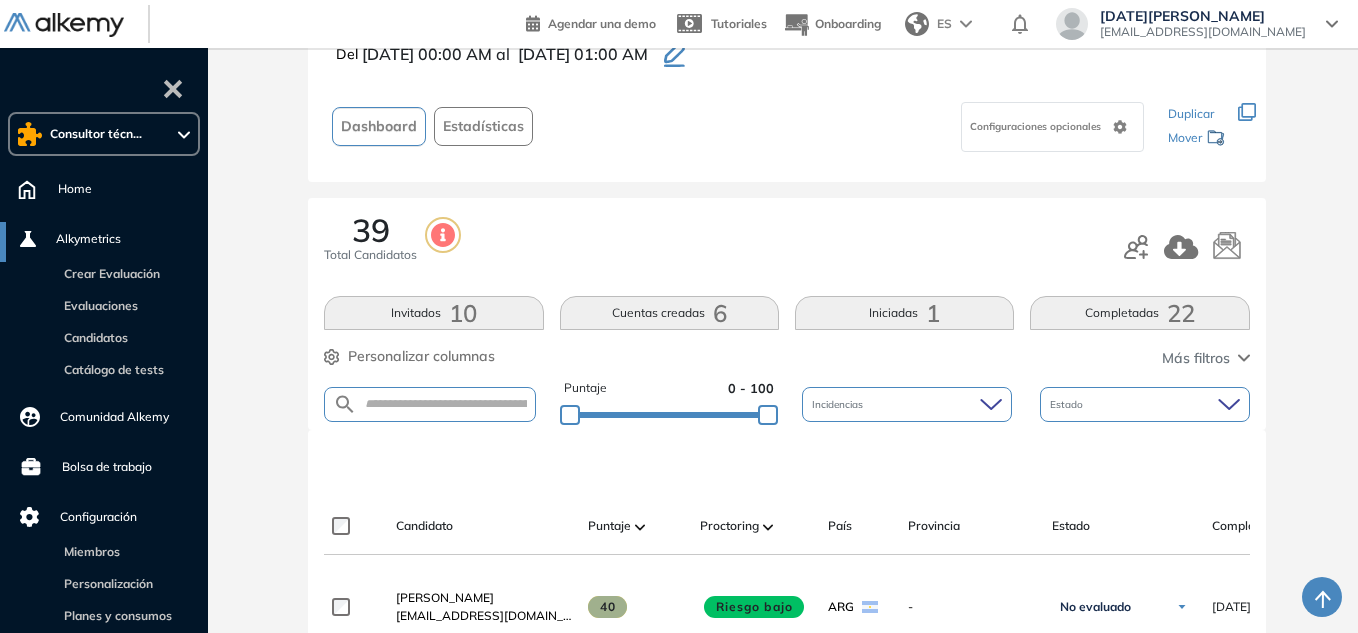 scroll, scrollTop: 200, scrollLeft: 0, axis: vertical 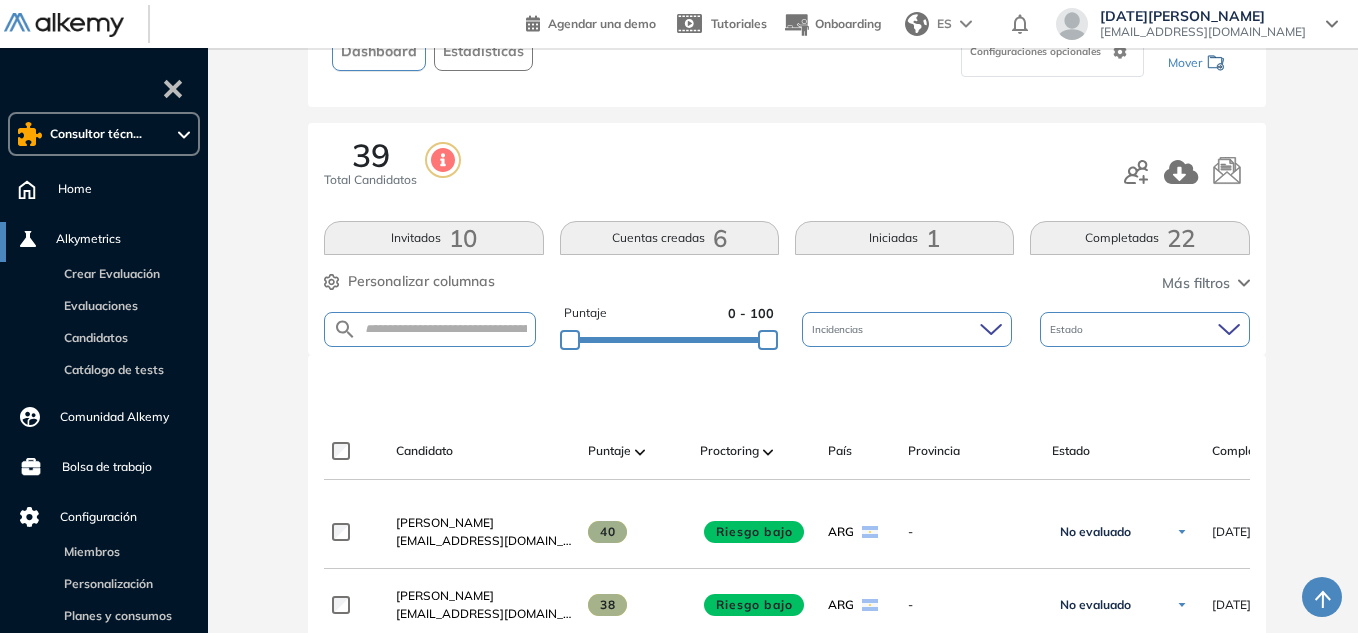 click on "10" at bounding box center [463, 238] 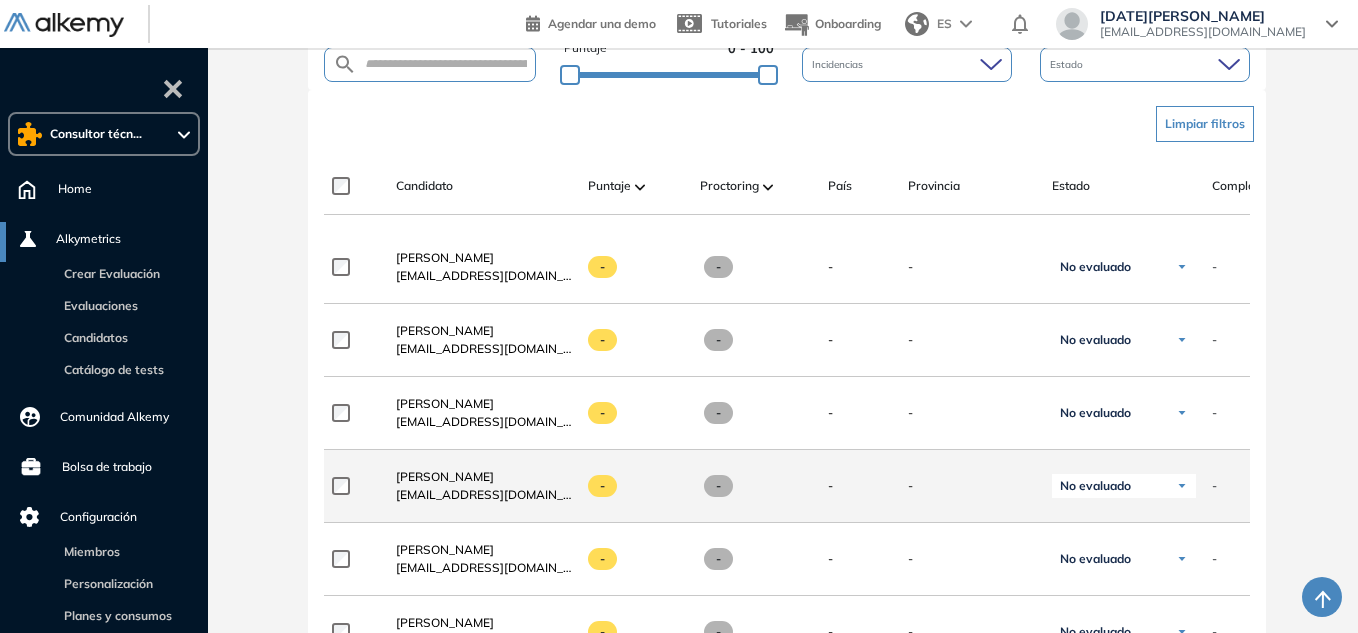 scroll, scrollTop: 500, scrollLeft: 0, axis: vertical 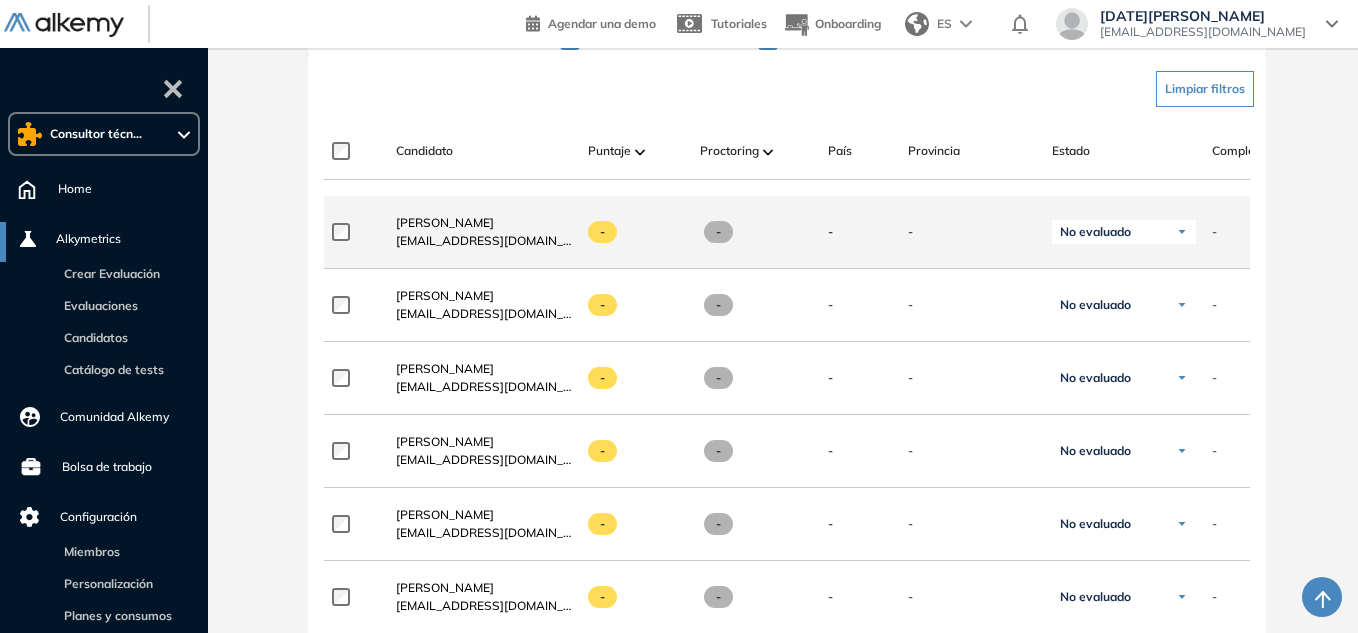 click at bounding box center [1182, 232] 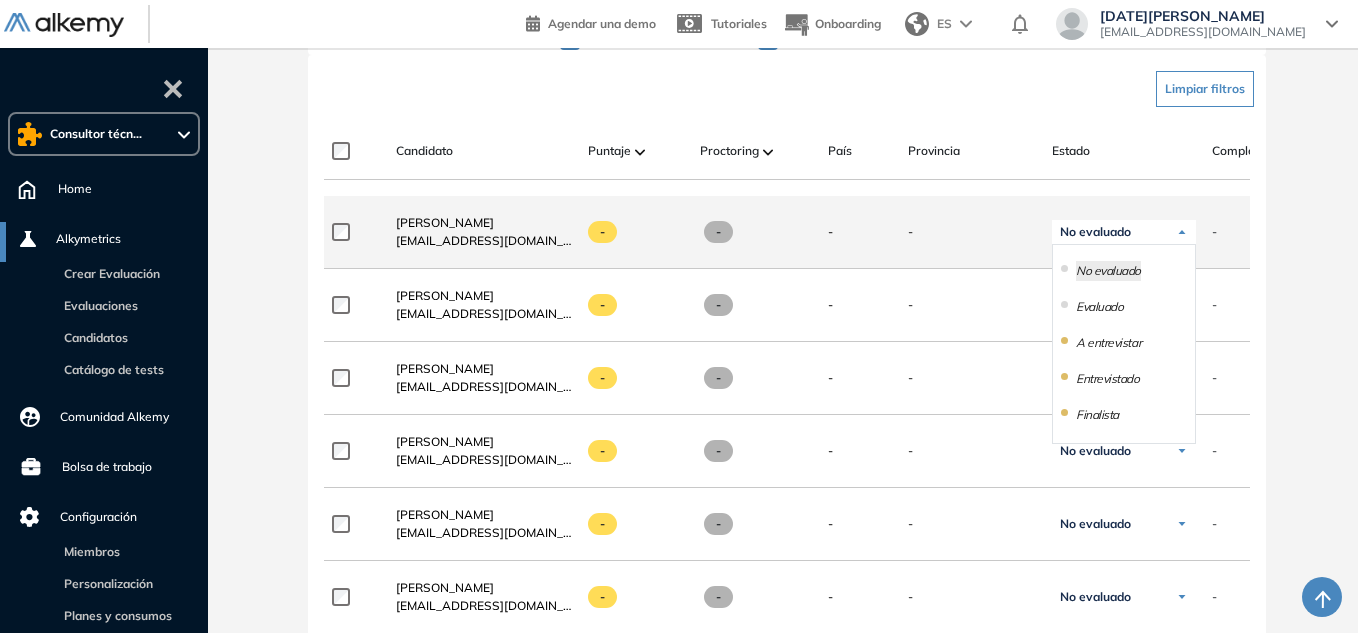 click at bounding box center [1182, 232] 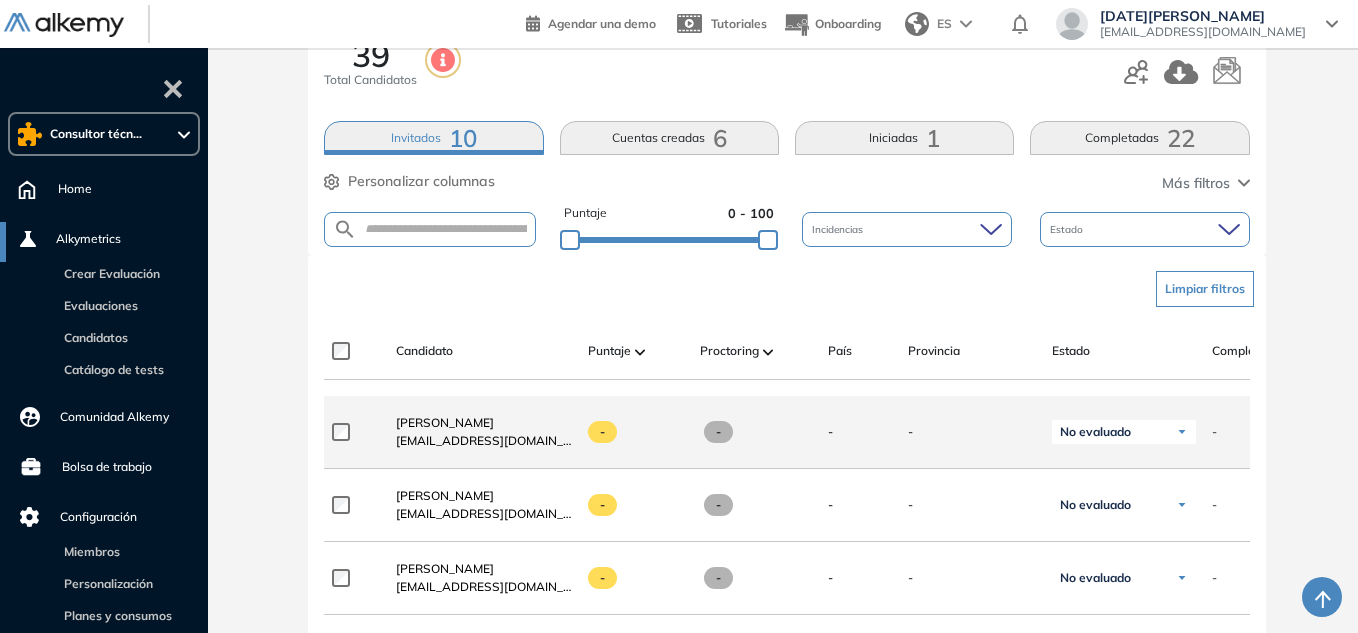 scroll, scrollTop: 200, scrollLeft: 0, axis: vertical 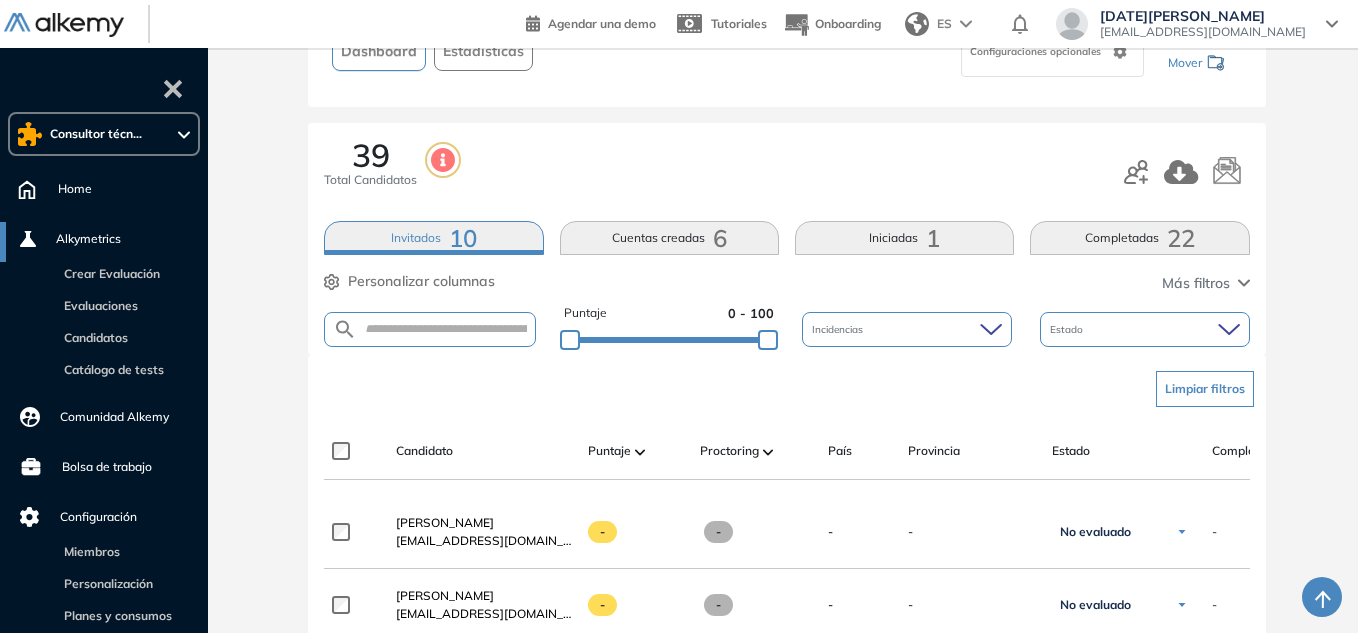 click on "Cuentas creadas 6" at bounding box center [669, 238] 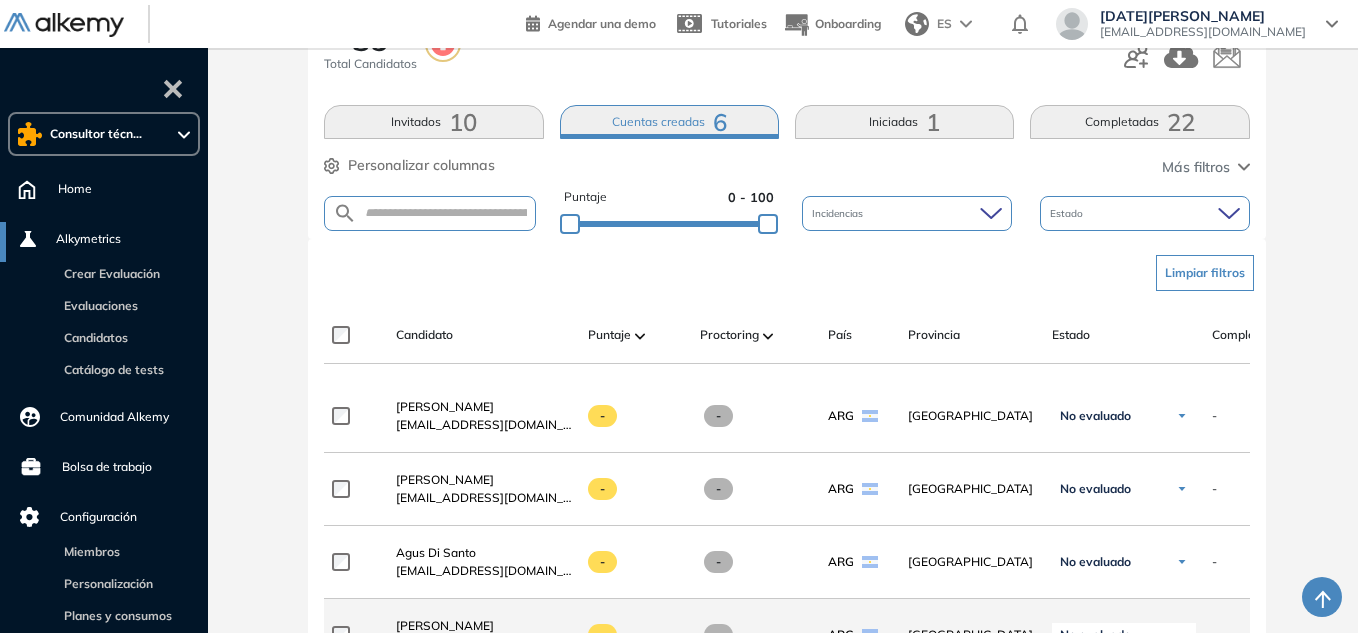 scroll, scrollTop: 200, scrollLeft: 0, axis: vertical 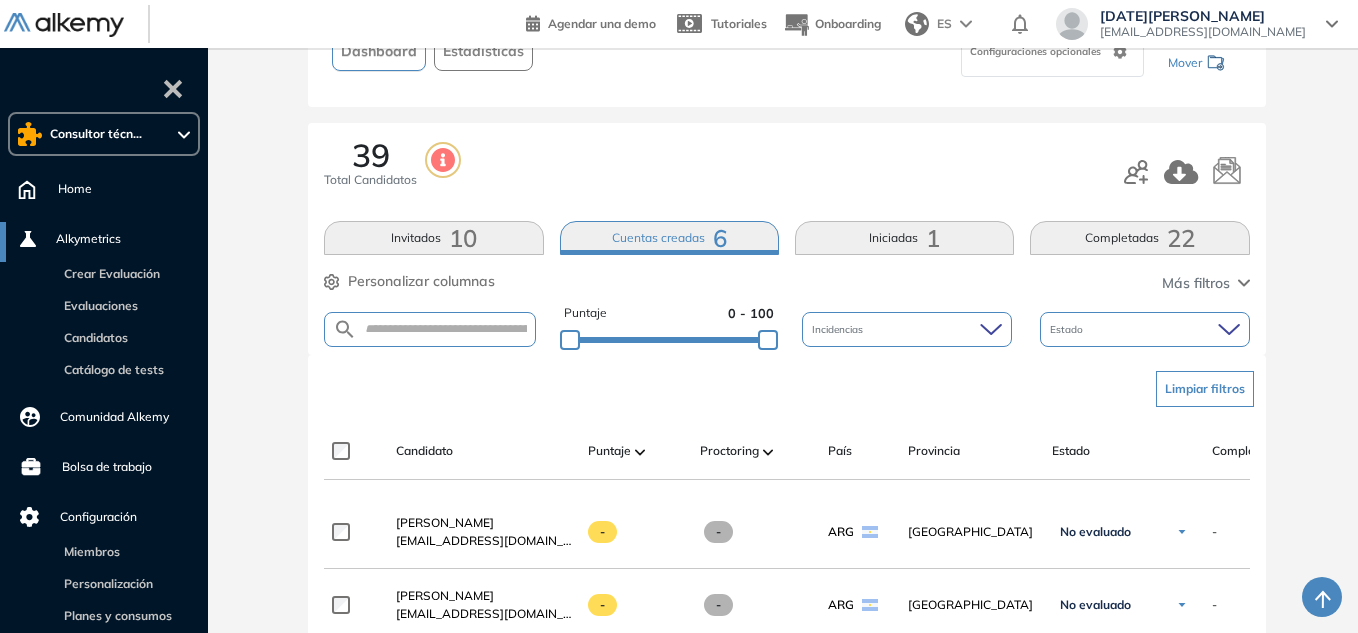 click on "Iniciadas 1" at bounding box center [904, 238] 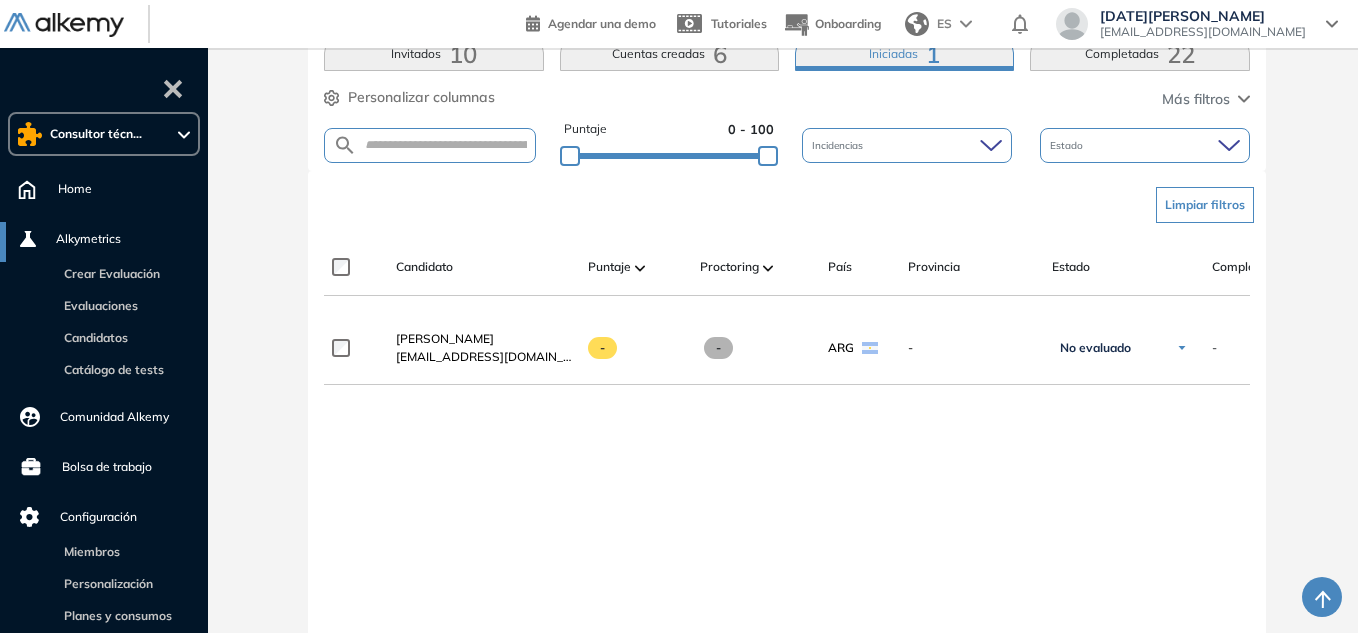 scroll, scrollTop: 400, scrollLeft: 0, axis: vertical 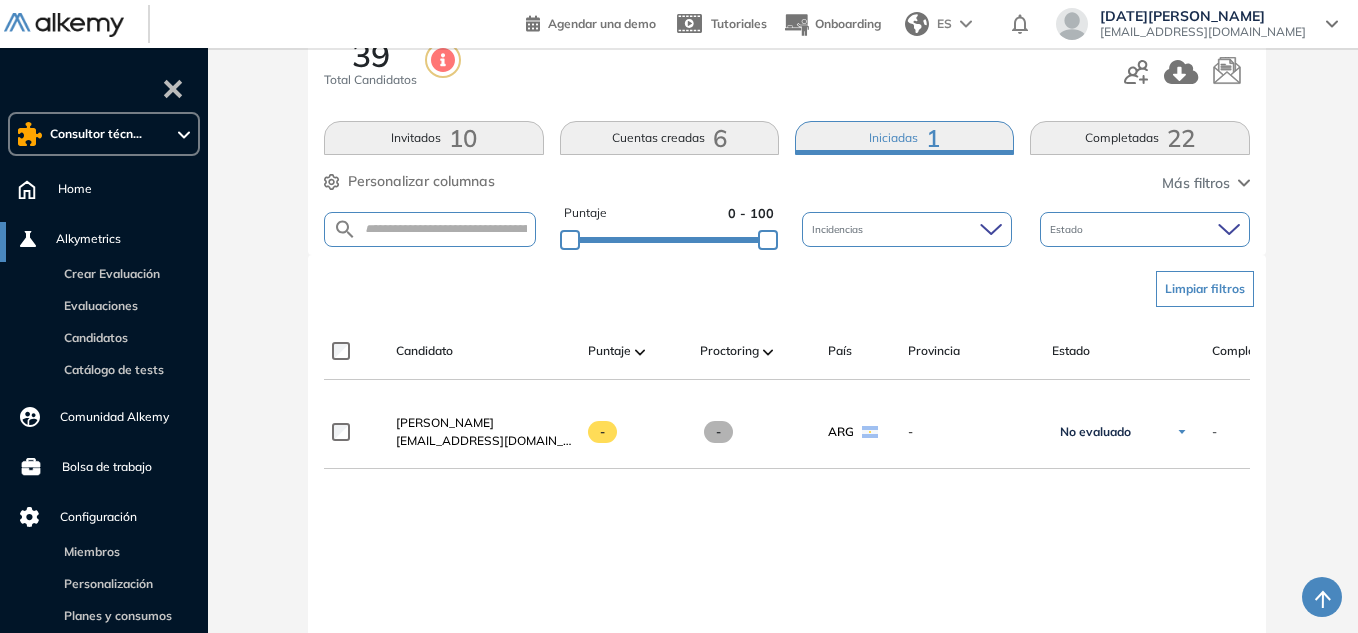 click on "Completadas 22" at bounding box center [1139, 138] 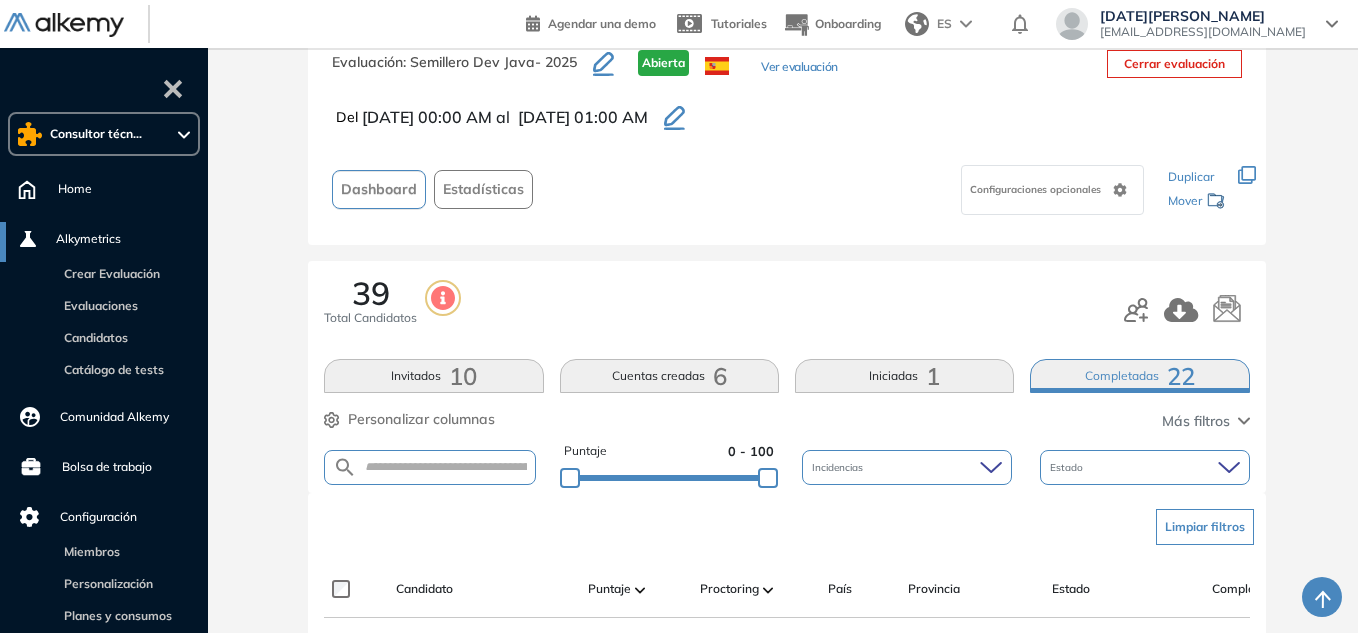 scroll, scrollTop: 300, scrollLeft: 0, axis: vertical 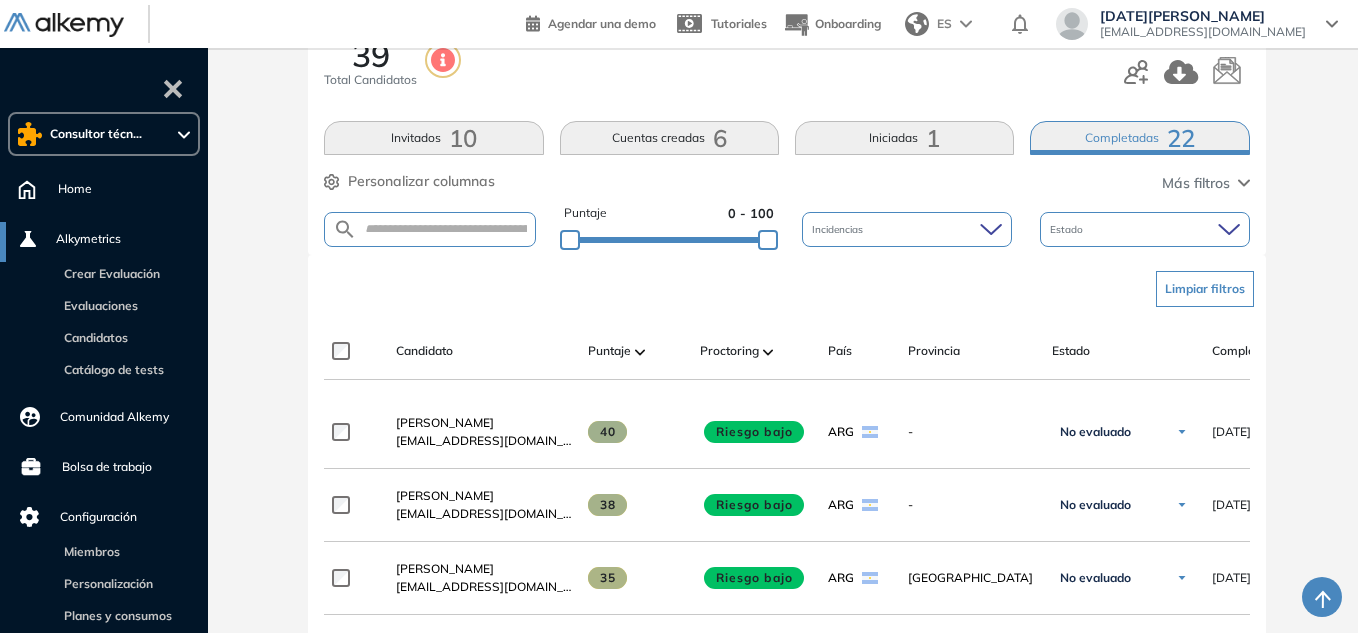 click on "Iniciadas 1" at bounding box center [904, 138] 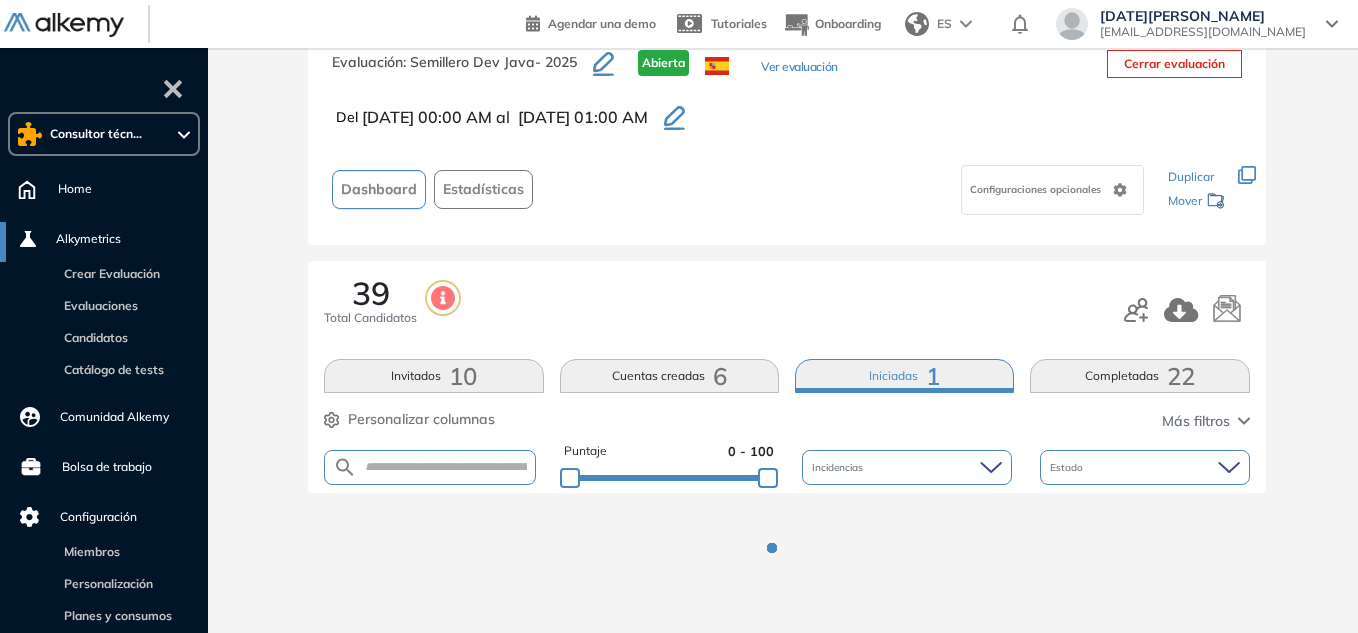 scroll, scrollTop: 300, scrollLeft: 0, axis: vertical 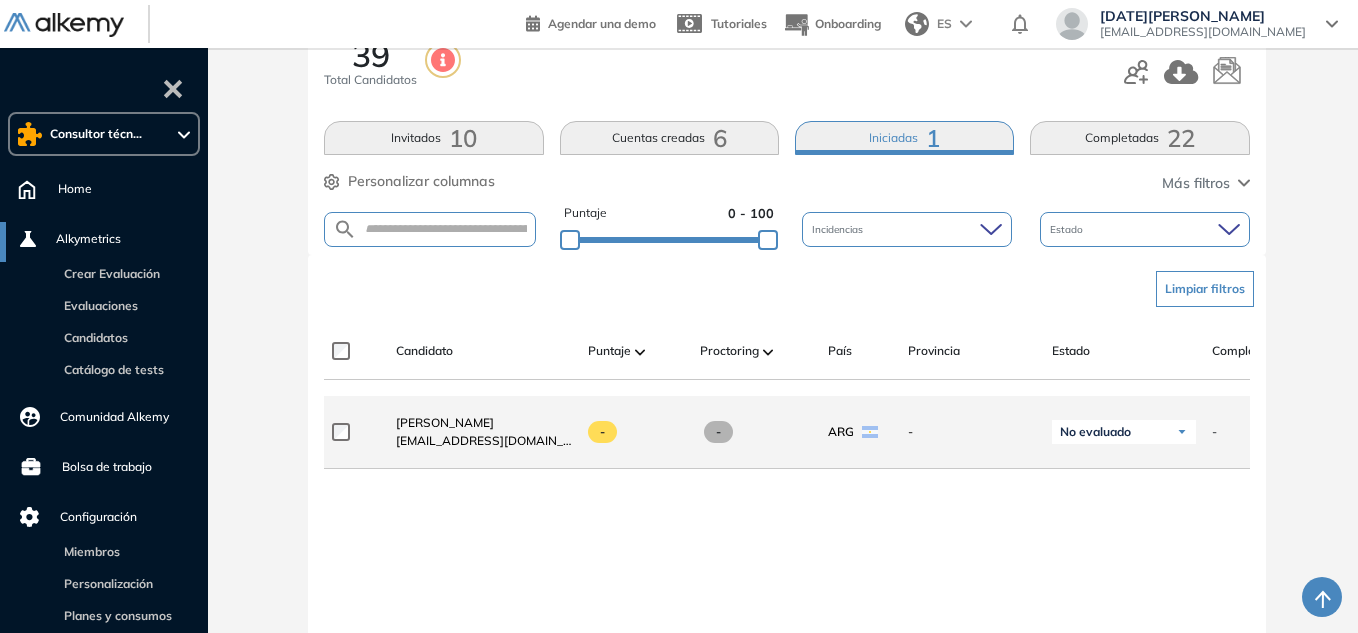 type 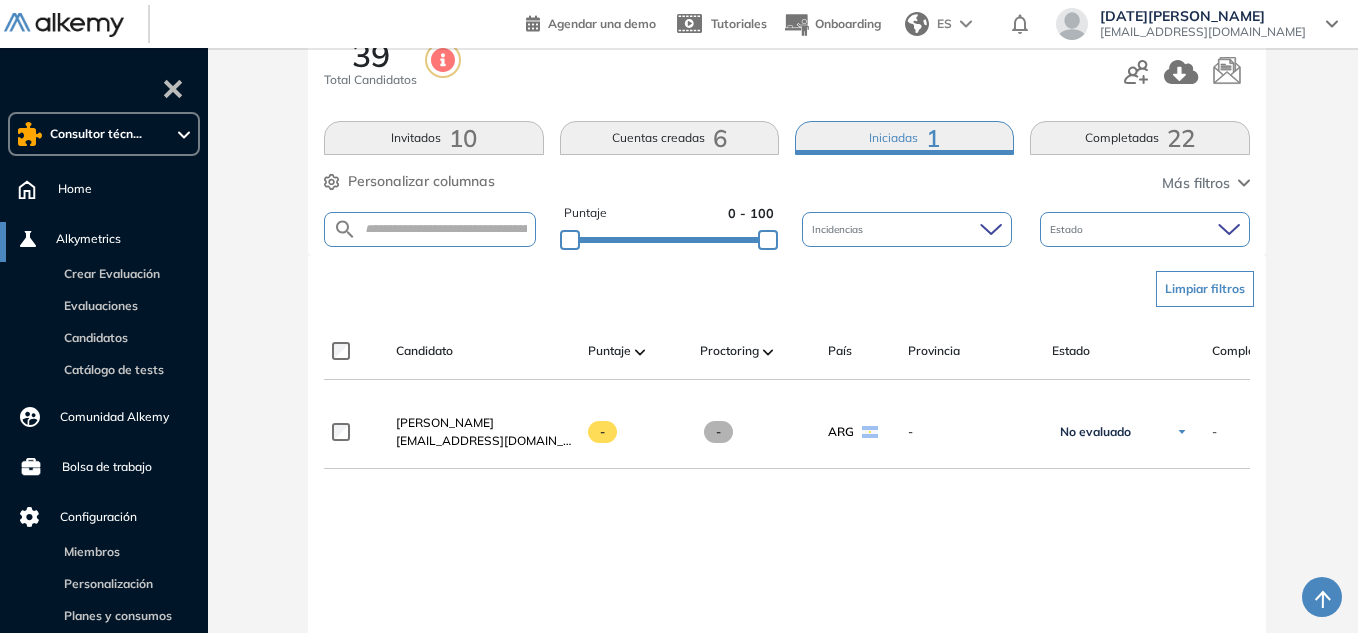 click on "Cuentas creadas 6" at bounding box center (669, 138) 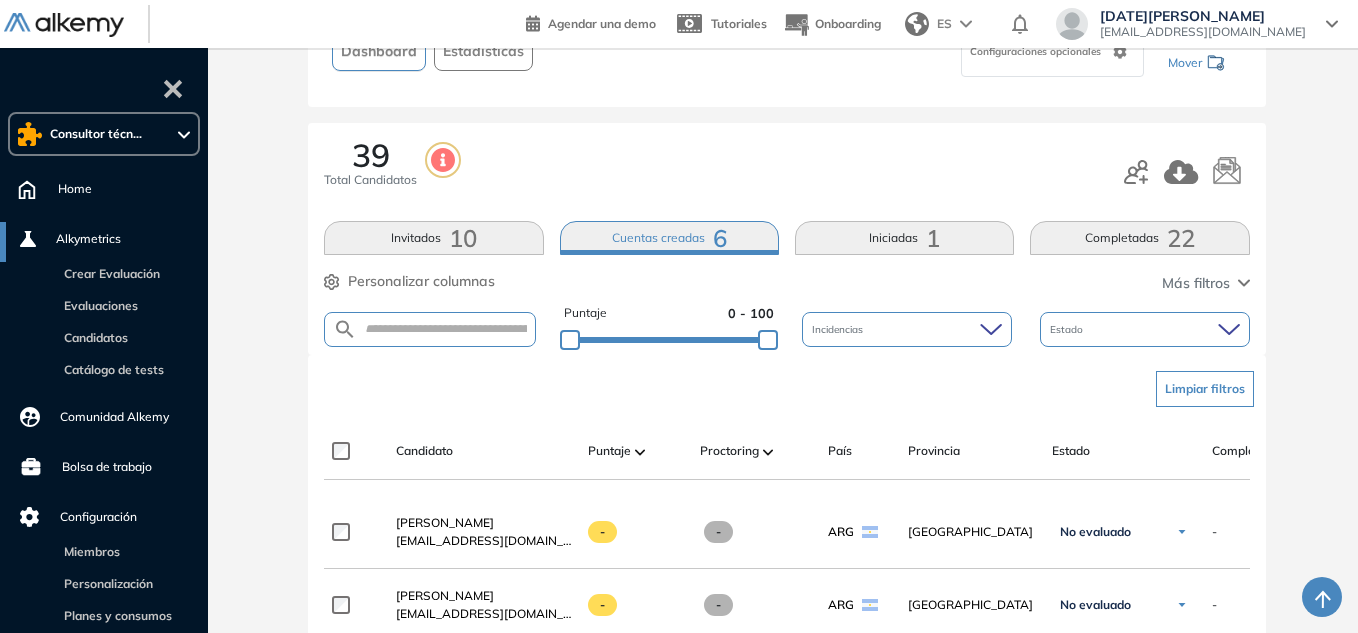 click on "10" at bounding box center (463, 238) 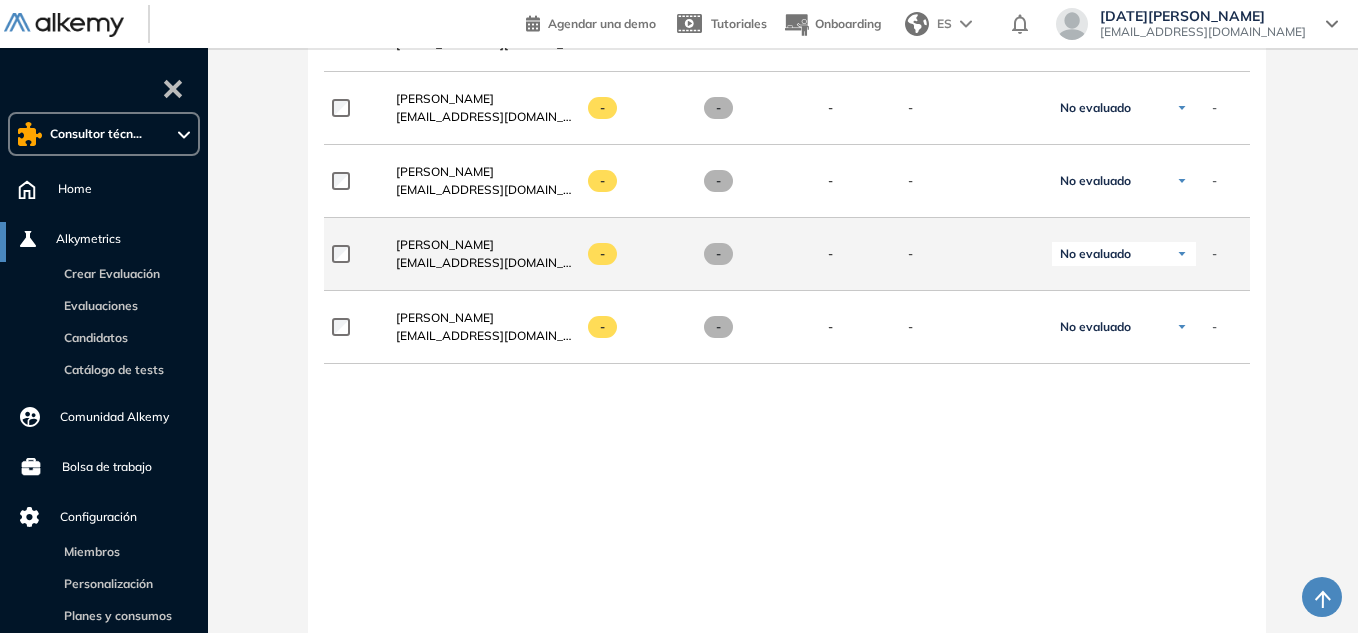 scroll, scrollTop: 1000, scrollLeft: 0, axis: vertical 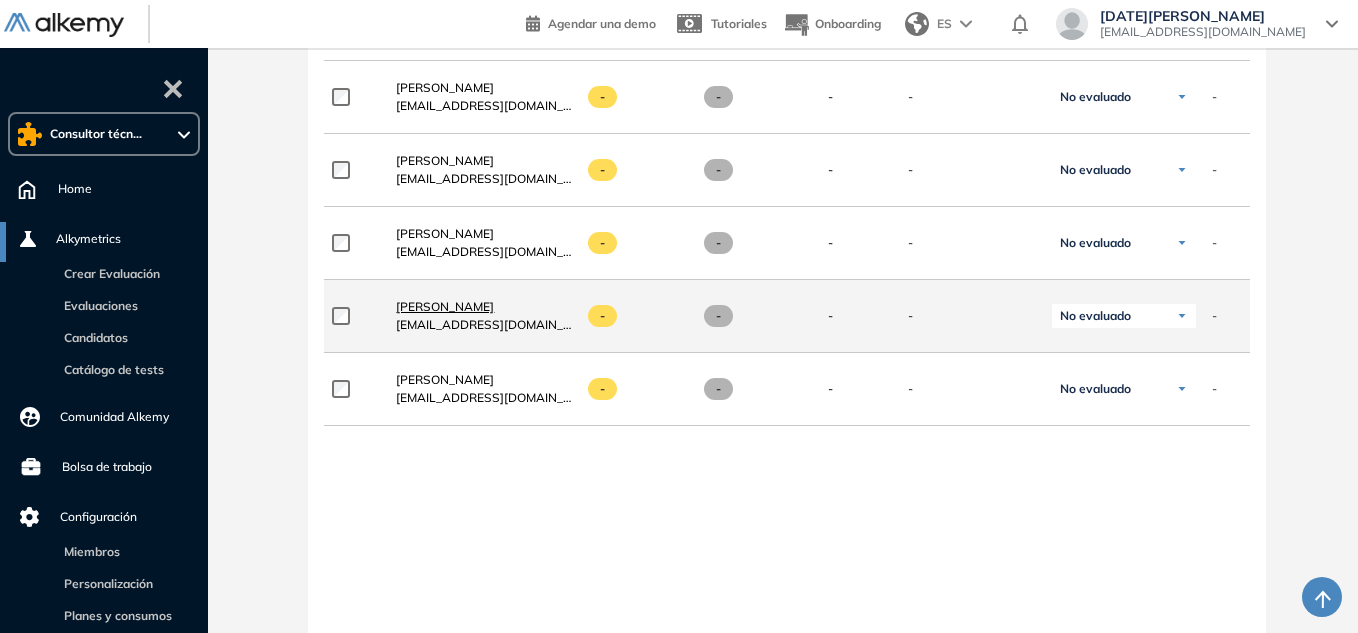 click on "[PERSON_NAME]" at bounding box center (445, 306) 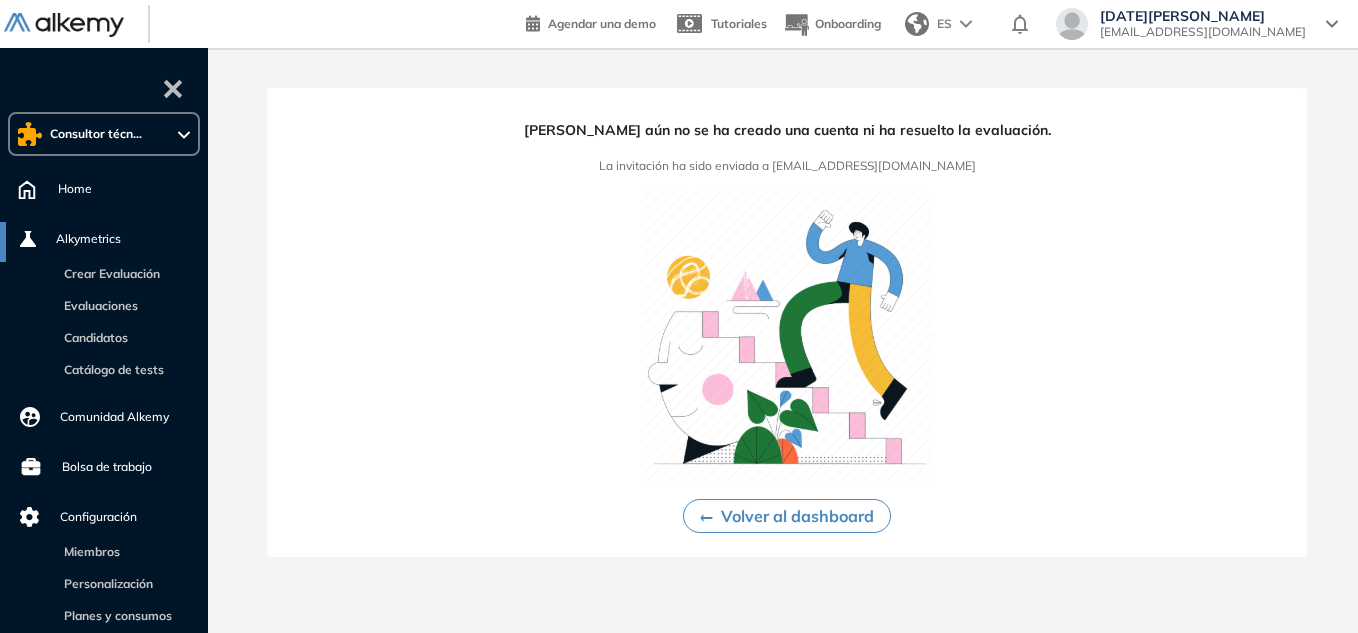 scroll, scrollTop: 0, scrollLeft: 0, axis: both 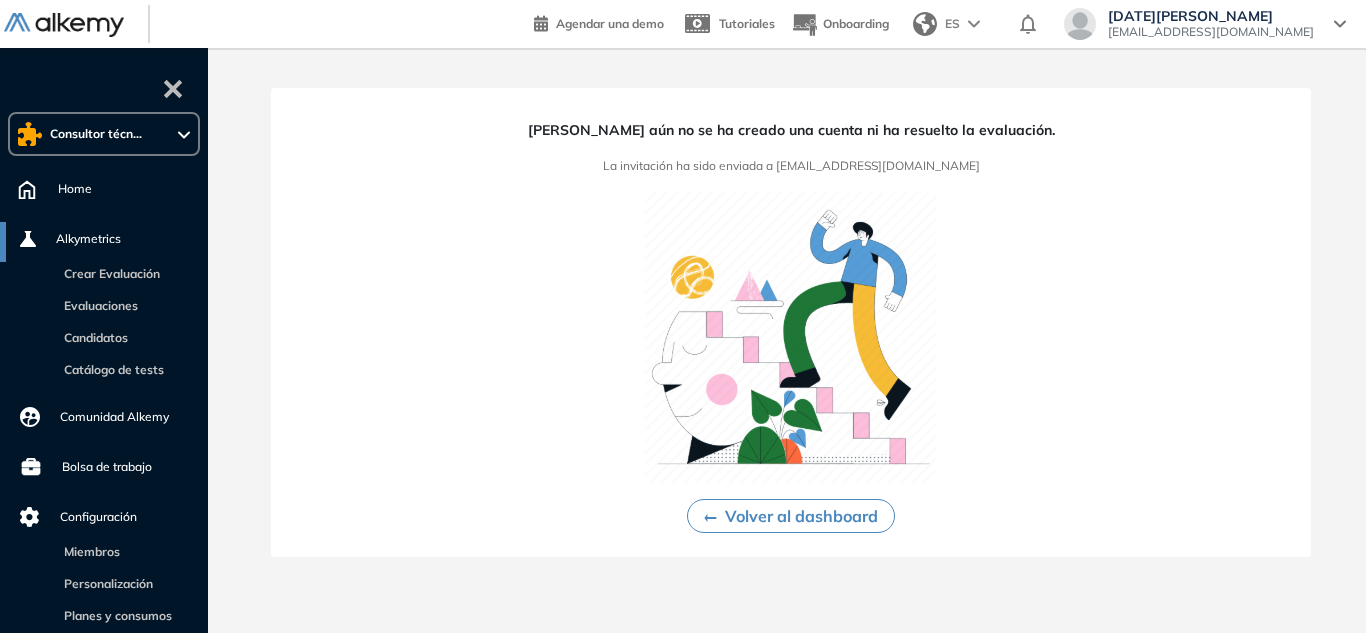click on "Volver al dashboard" at bounding box center (791, 516) 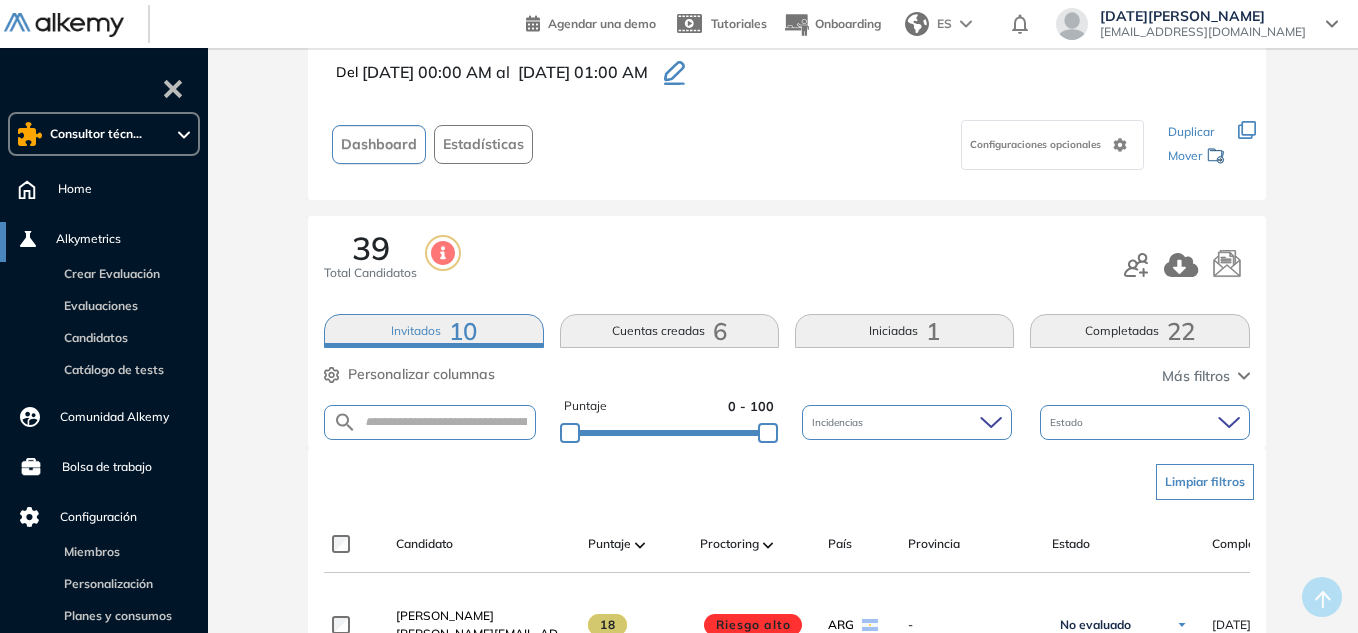scroll, scrollTop: 0, scrollLeft: 0, axis: both 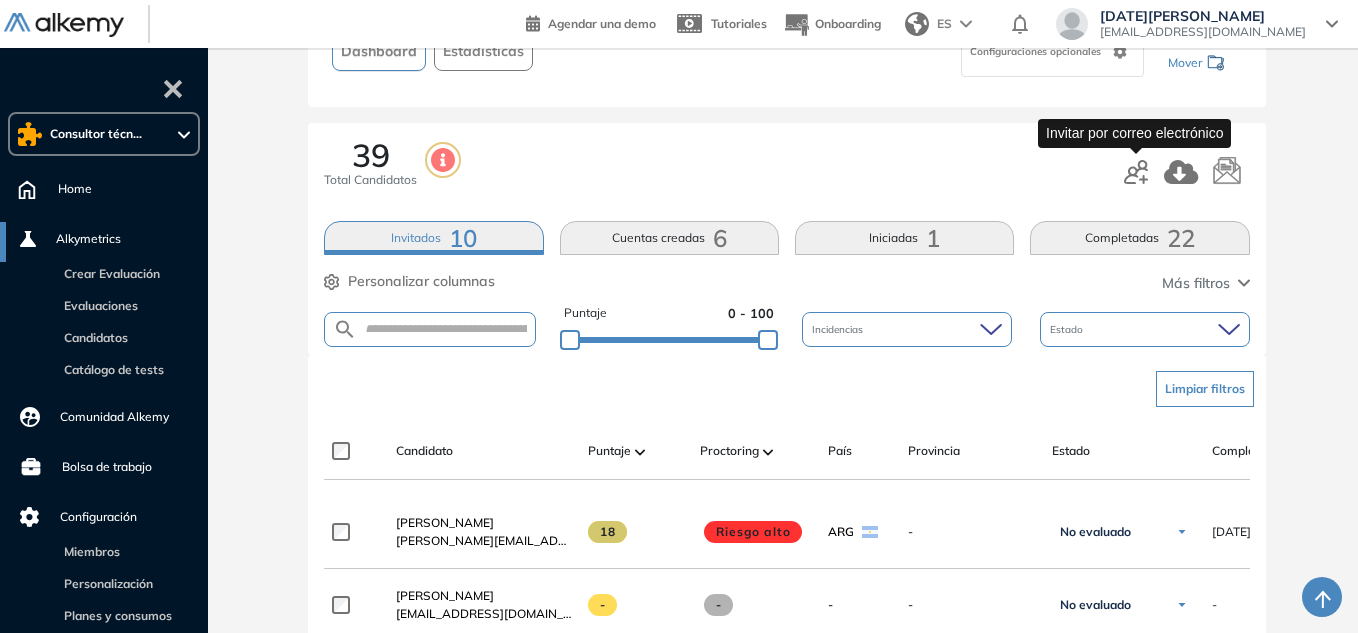 click 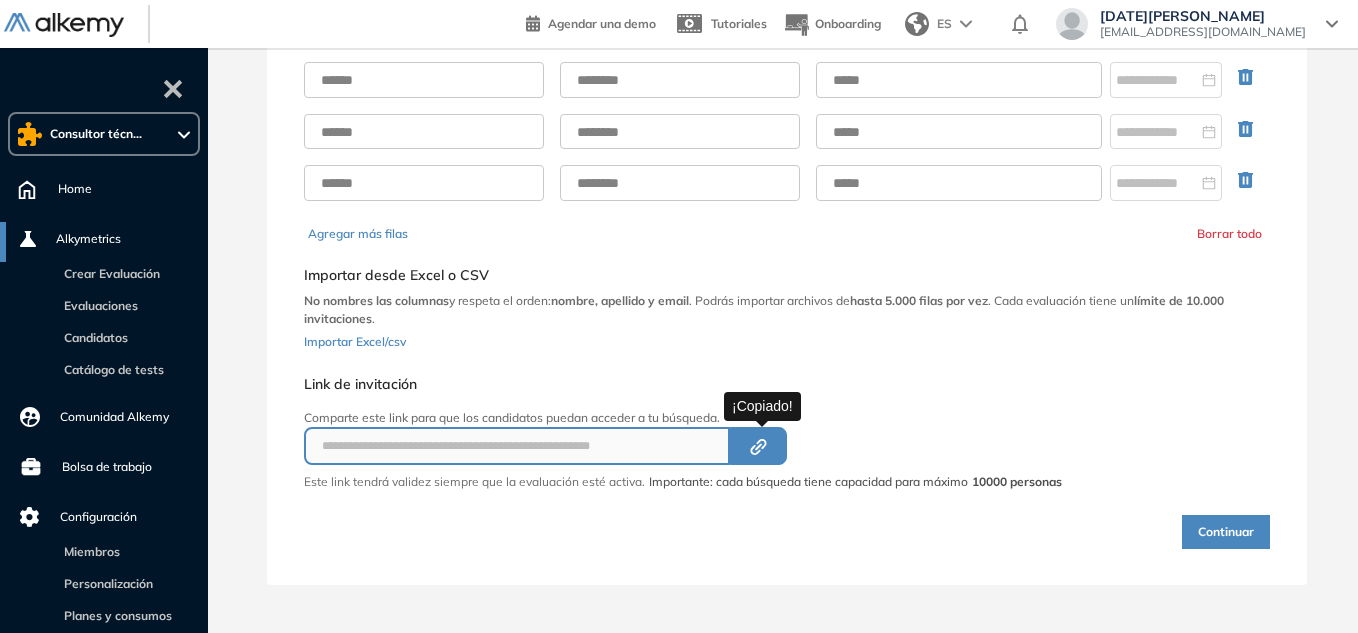 click on "Created by potrace 1.16, written by [PERSON_NAME] [DATE]-[DATE]" at bounding box center [758, 446] 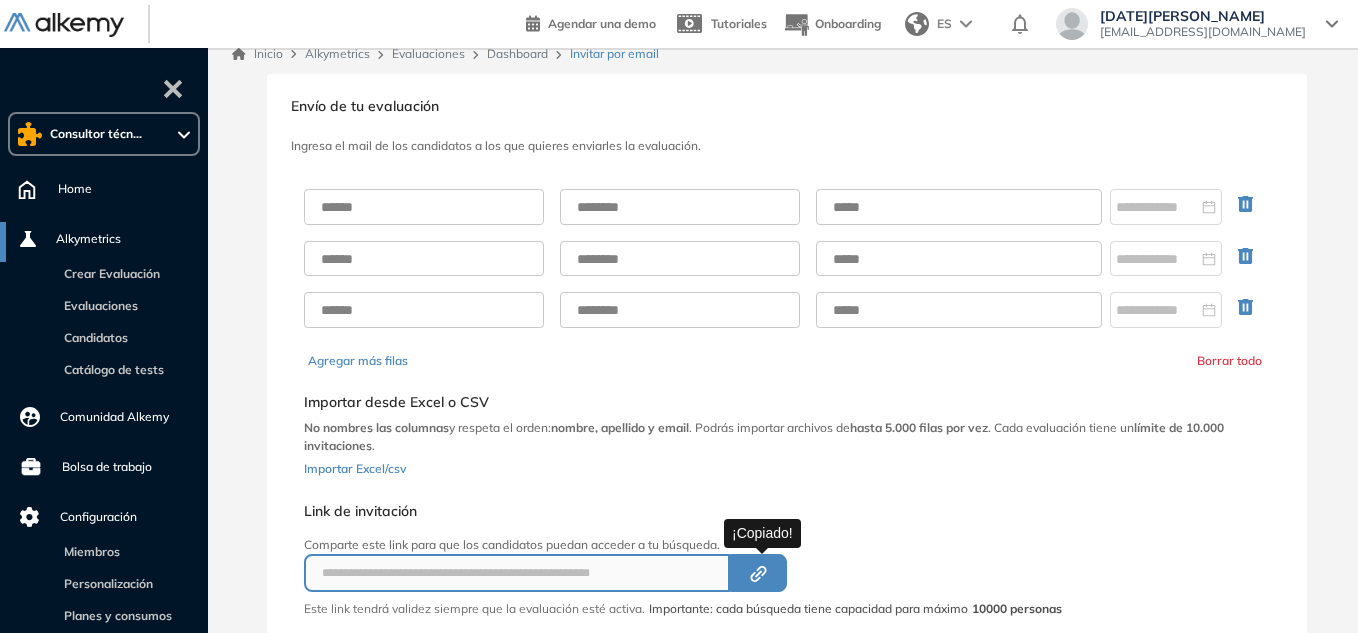 scroll, scrollTop: 0, scrollLeft: 0, axis: both 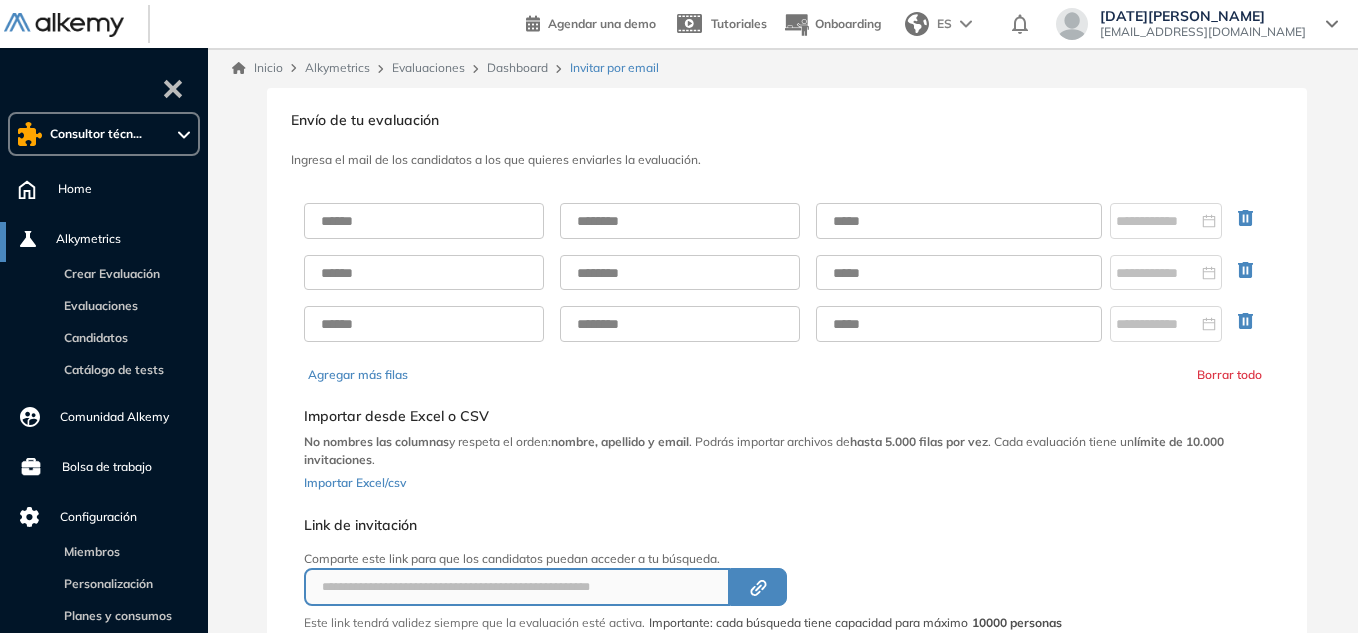 click on "Dashboard" at bounding box center [517, 67] 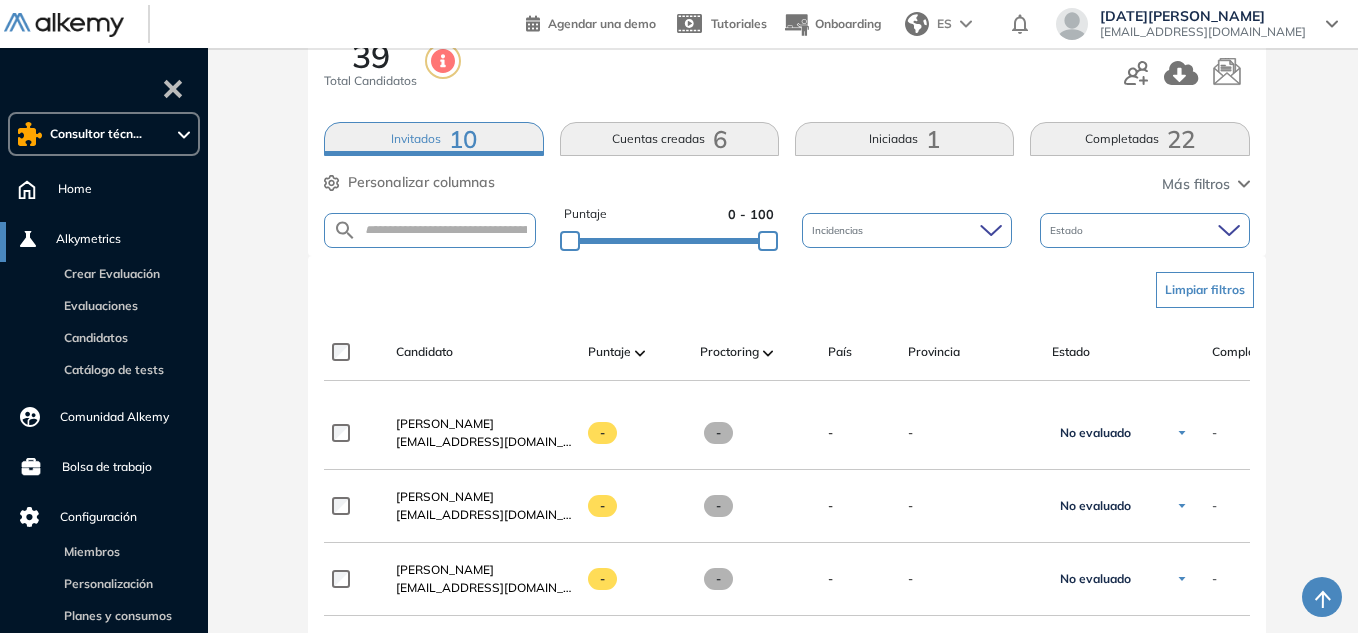 scroll, scrollTop: 300, scrollLeft: 0, axis: vertical 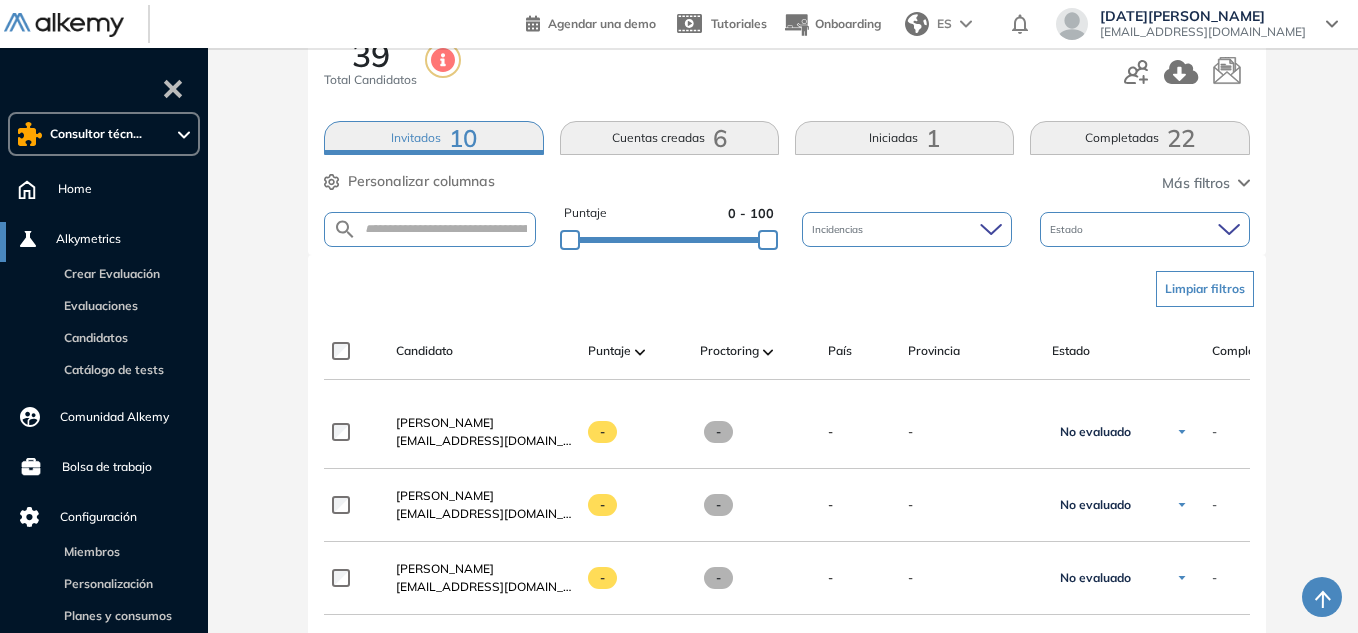 click on "39 Total Candidatos Invitados 10 Cuentas creadas 6 Iniciadas 1 Completadas 22   Personalizar columnas Personalizar columnas Candidato Fijar columna Puntaje Fijar columna Proctoring Fijar columna País Fijar columna Provincia Fijar columna Estado Fijar columna Completado Fijar columna Evaluación Fijar columna Fecha límite Fijar columna Java - POO y Patrones de Diseño Java - Desafio Técnico Temperaturas Cancelar Aplicar Más filtros Puntaje 0 - 100 Incidencias Estado" at bounding box center [786, 139] 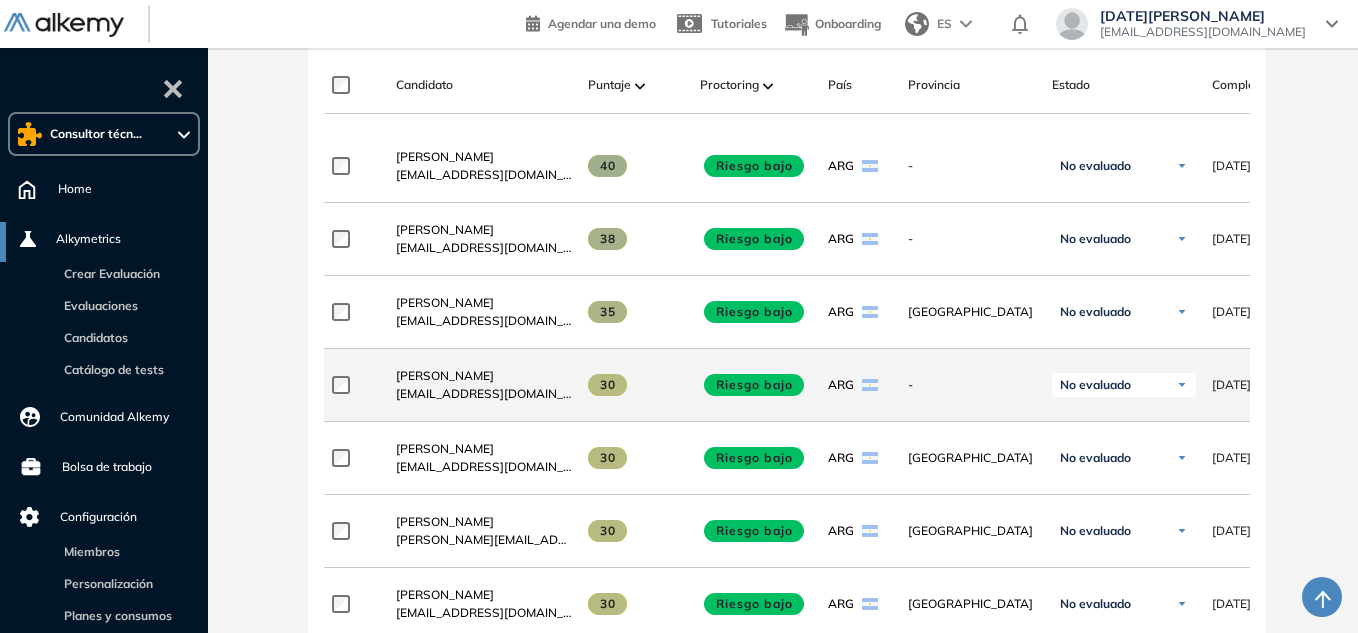 scroll, scrollTop: 600, scrollLeft: 0, axis: vertical 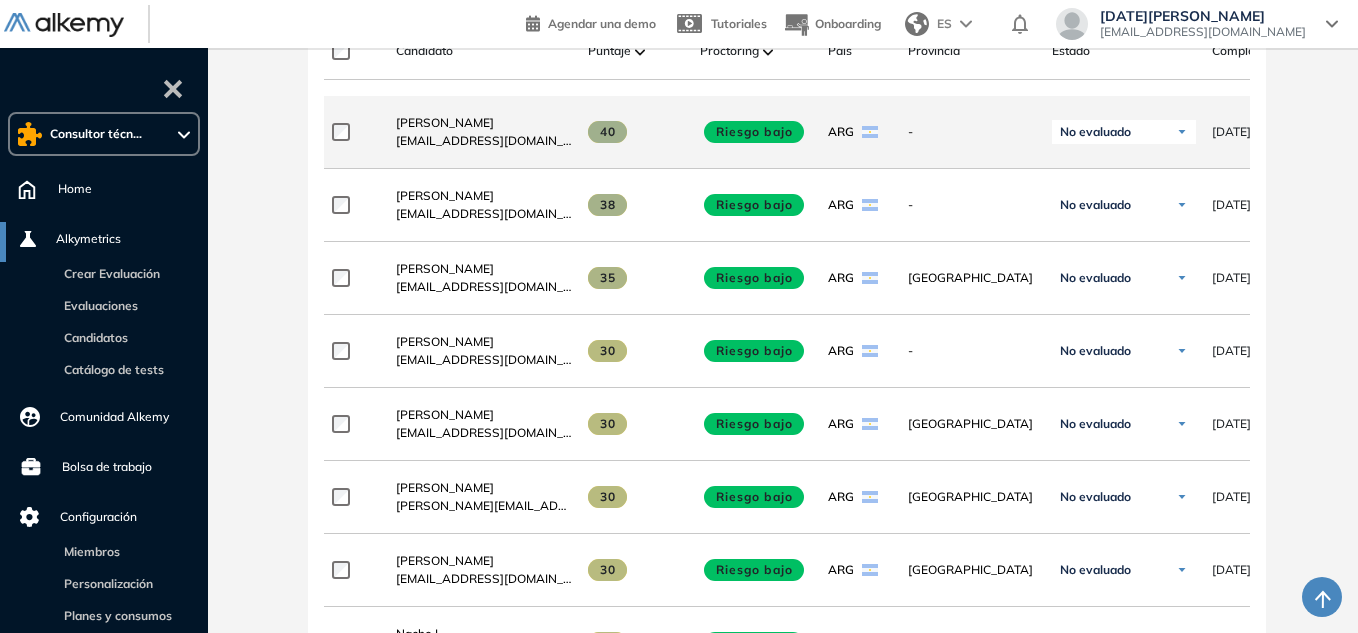 click on "[PERSON_NAME] [PERSON_NAME][EMAIL_ADDRESS][DOMAIN_NAME]" 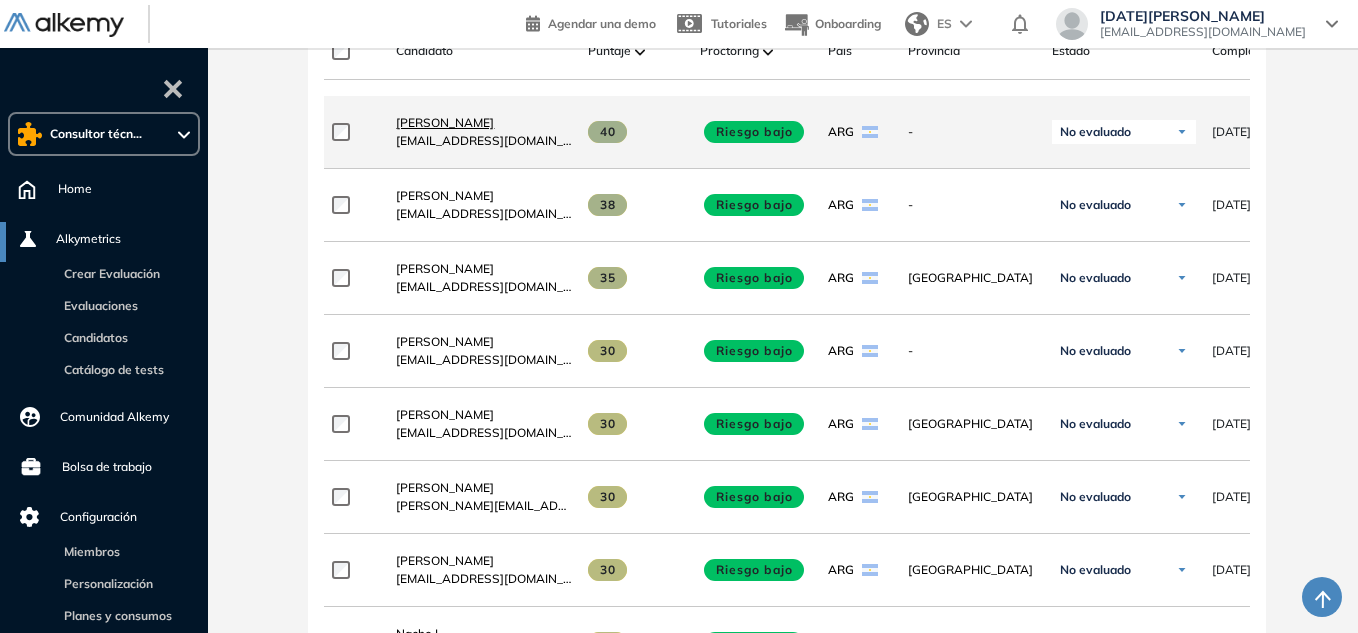 click on "[PERSON_NAME]" at bounding box center (445, 122) 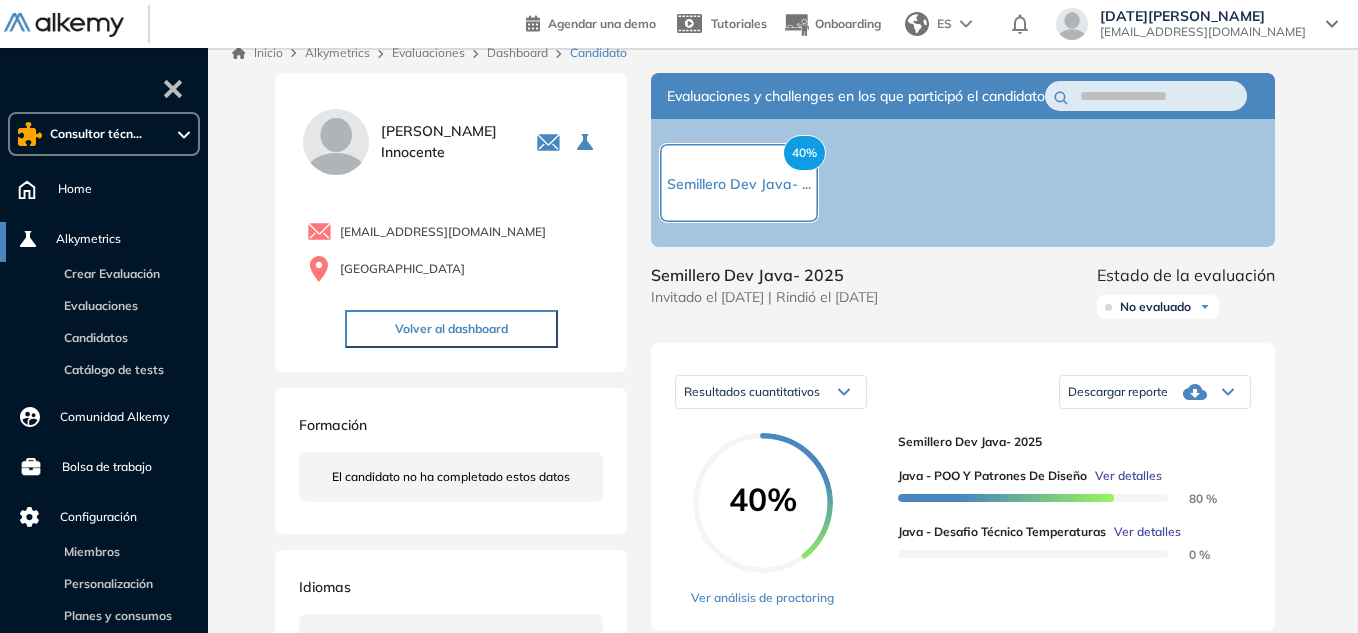 scroll, scrollTop: 0, scrollLeft: 0, axis: both 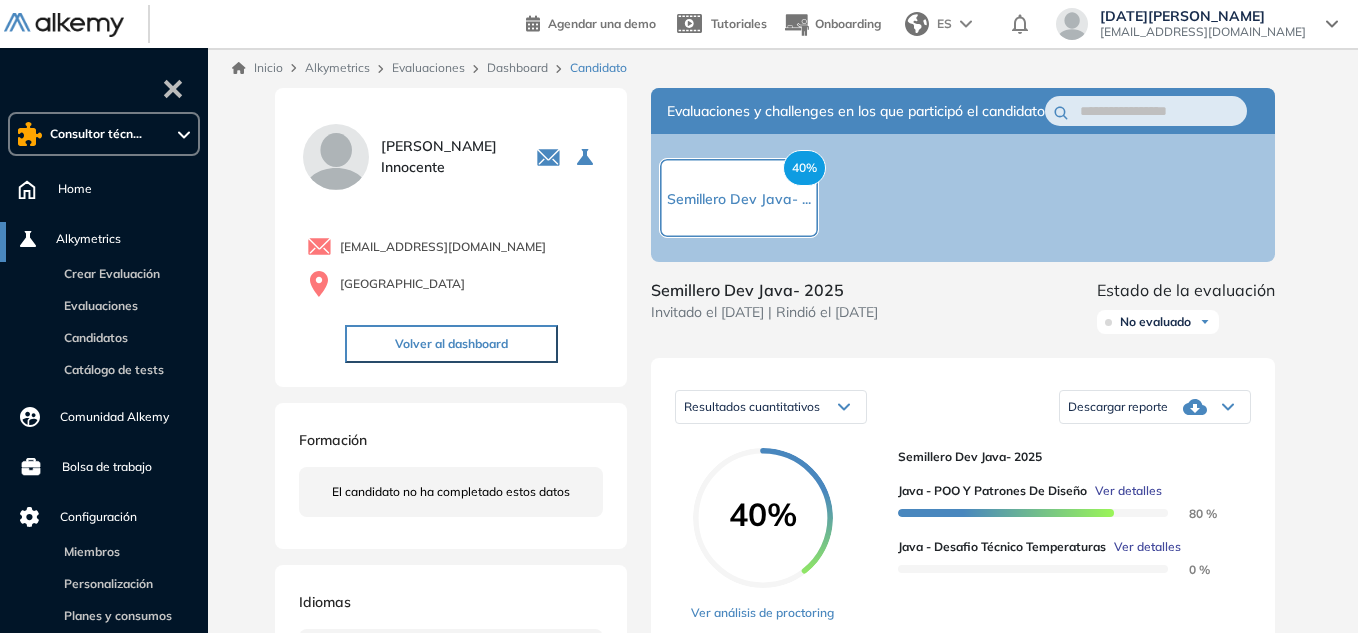 click on "Dashboard" at bounding box center (517, 67) 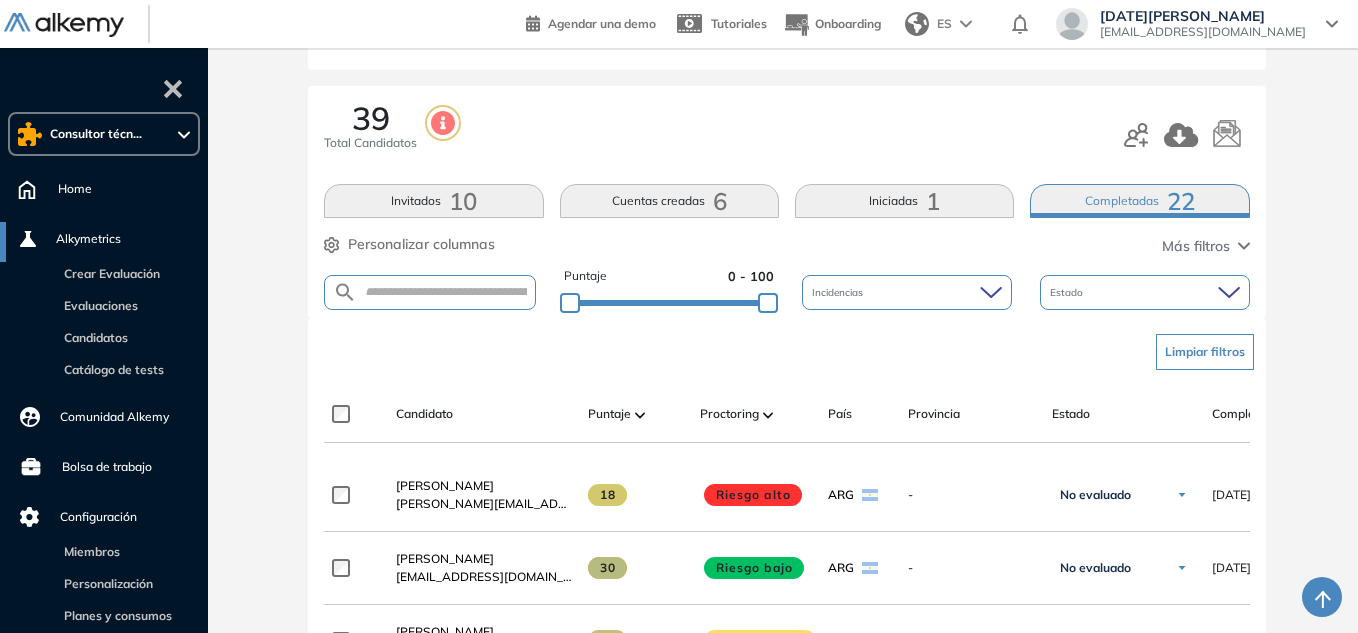 scroll, scrollTop: 200, scrollLeft: 0, axis: vertical 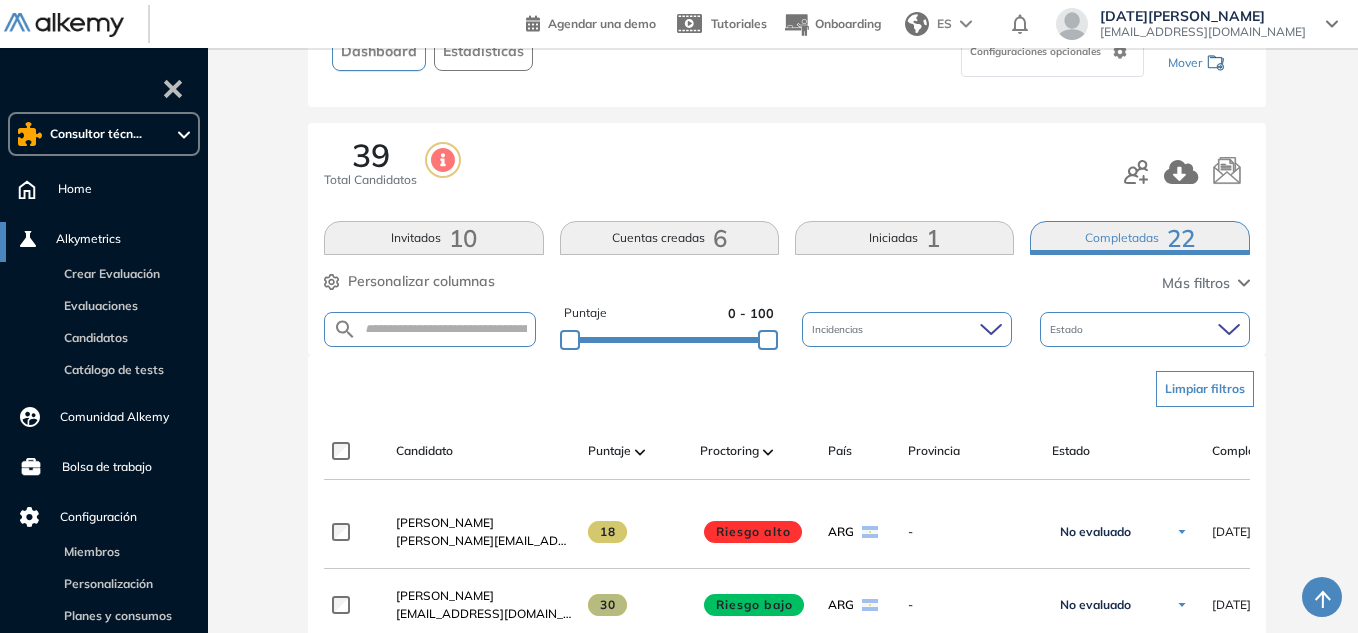 click on "Completadas 22" at bounding box center [1139, 238] 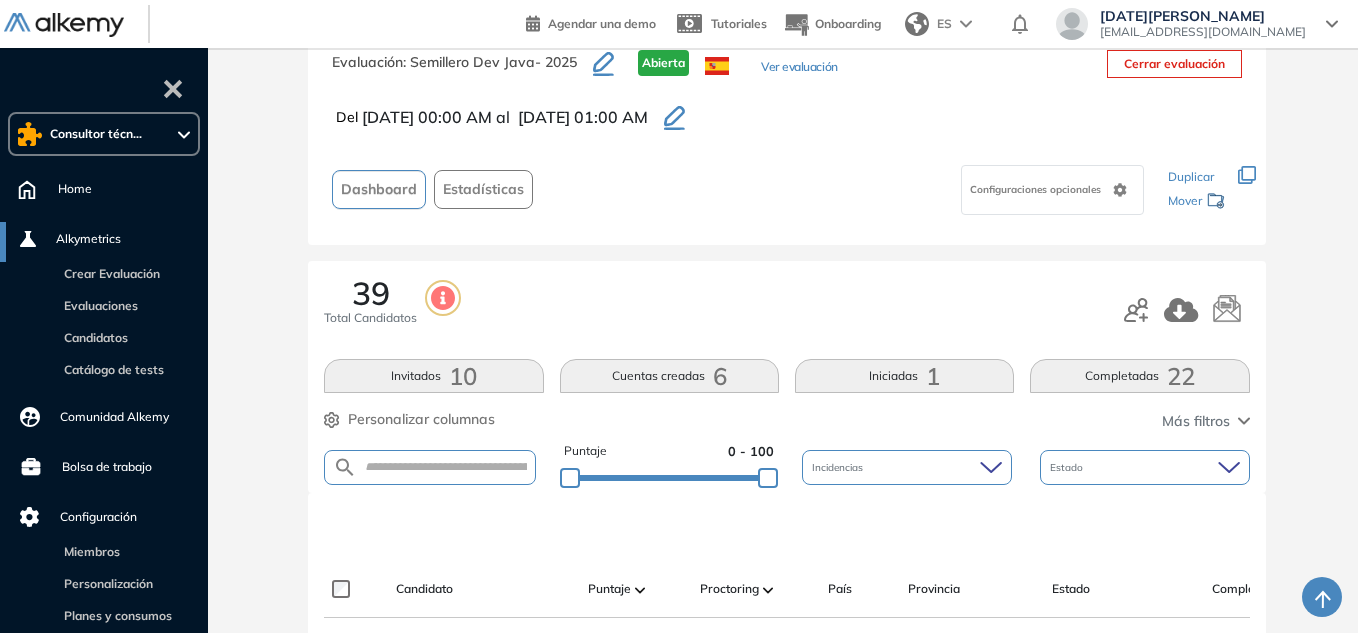 scroll, scrollTop: 200, scrollLeft: 0, axis: vertical 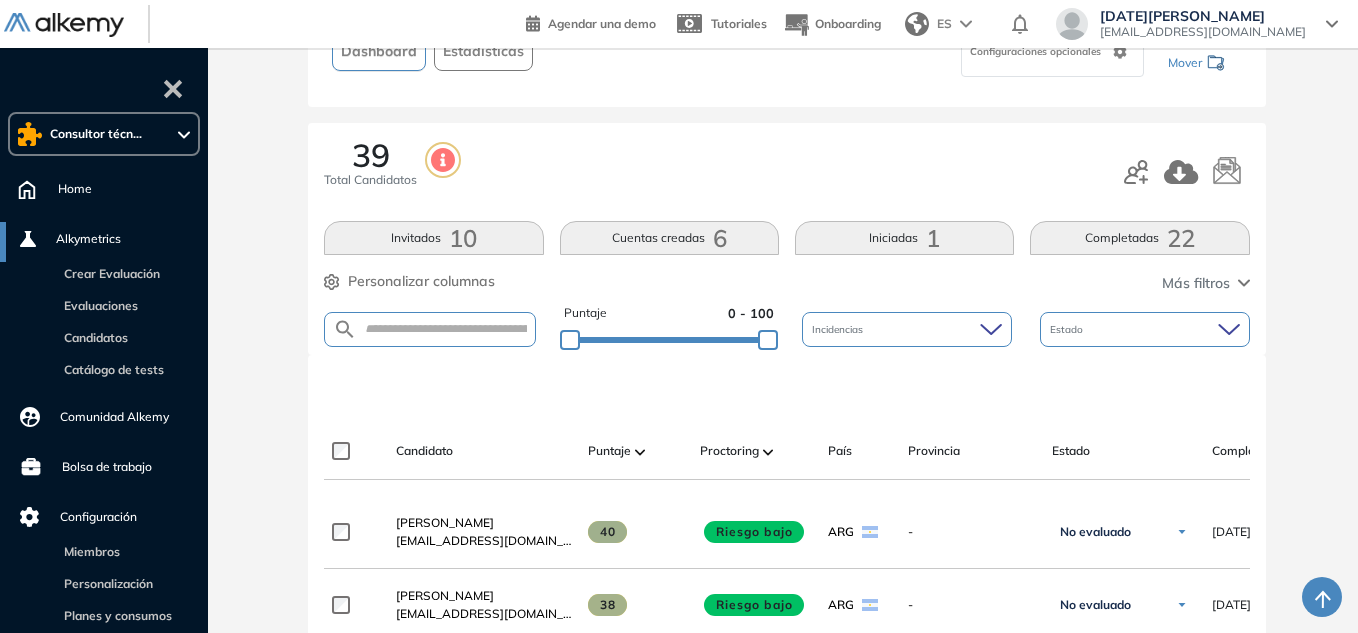 click on "Completadas 22" at bounding box center [1139, 238] 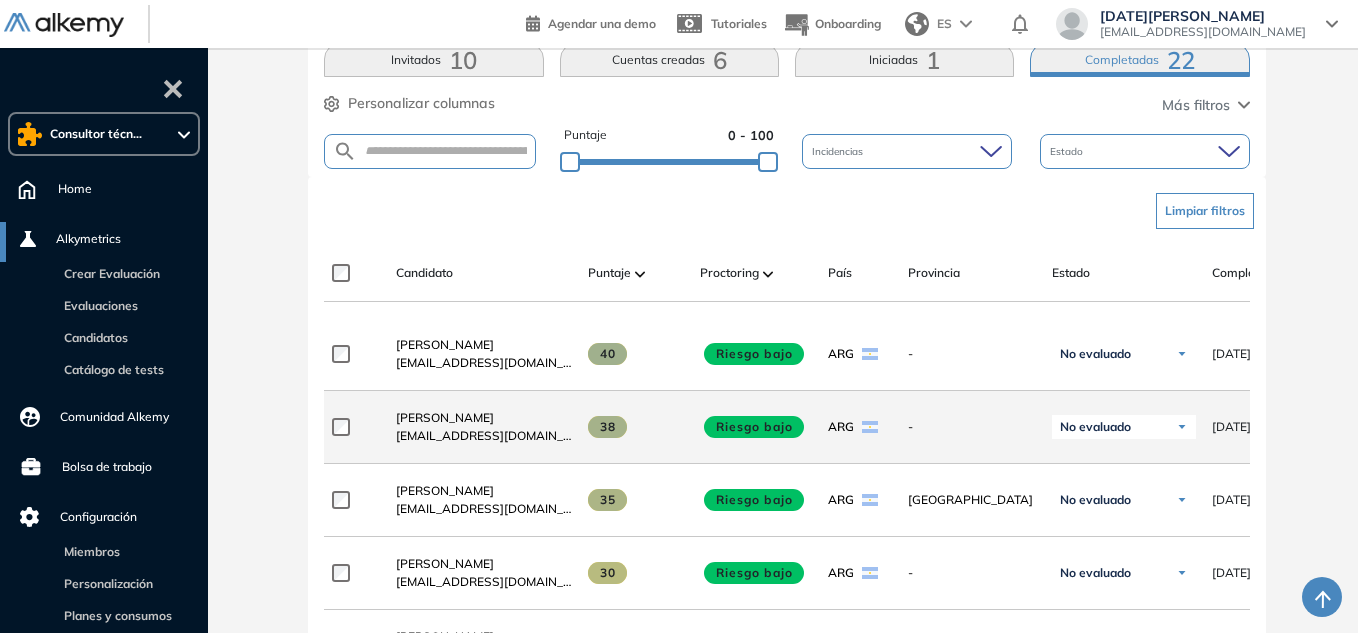 scroll, scrollTop: 366, scrollLeft: 0, axis: vertical 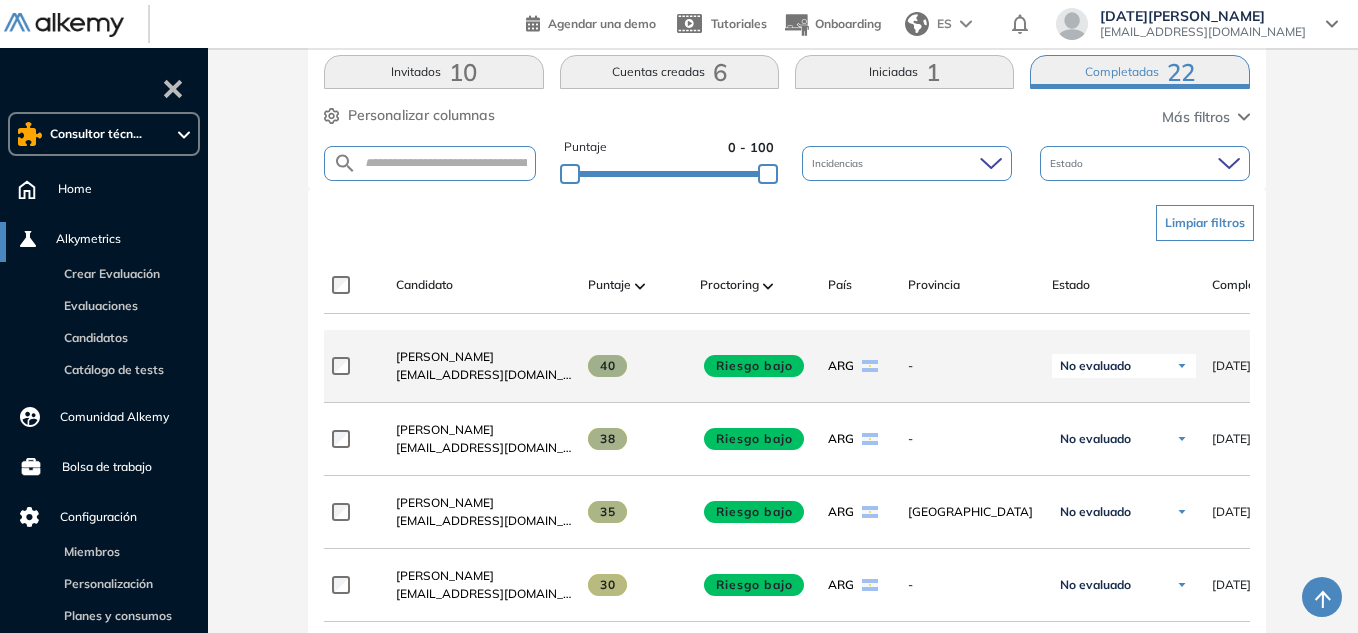 click on "[EMAIL_ADDRESS][DOMAIN_NAME]" at bounding box center (484, 375) 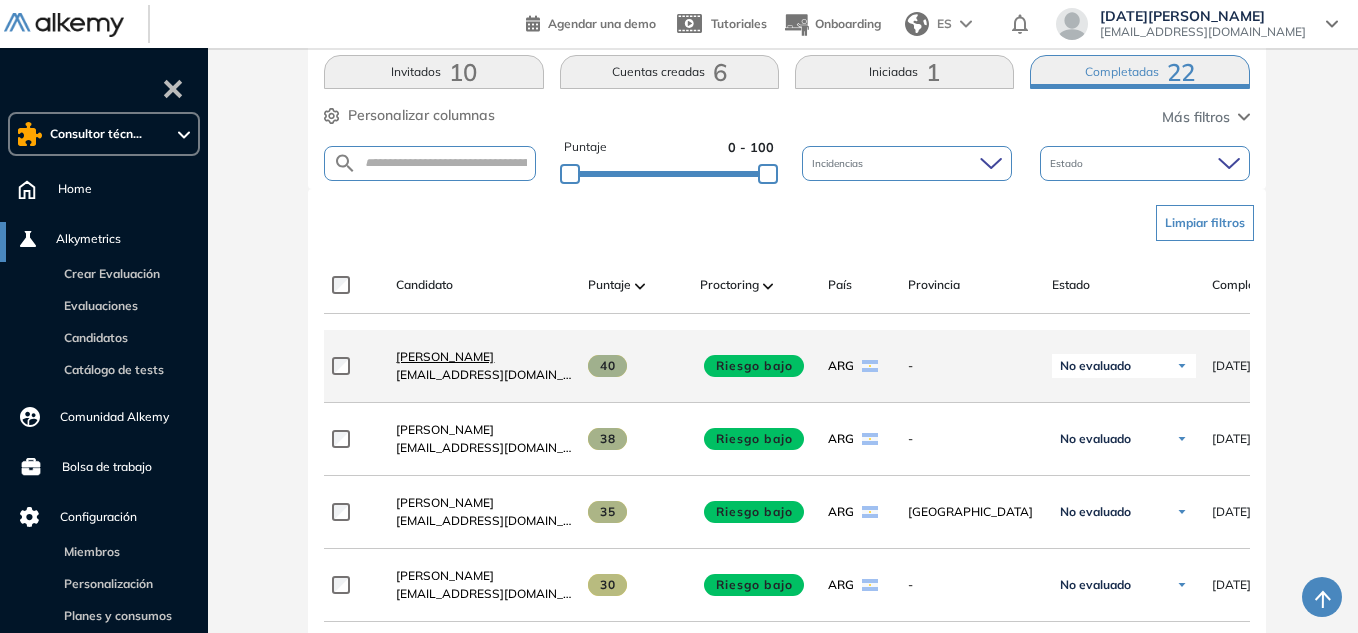 click on "[PERSON_NAME]" at bounding box center [445, 356] 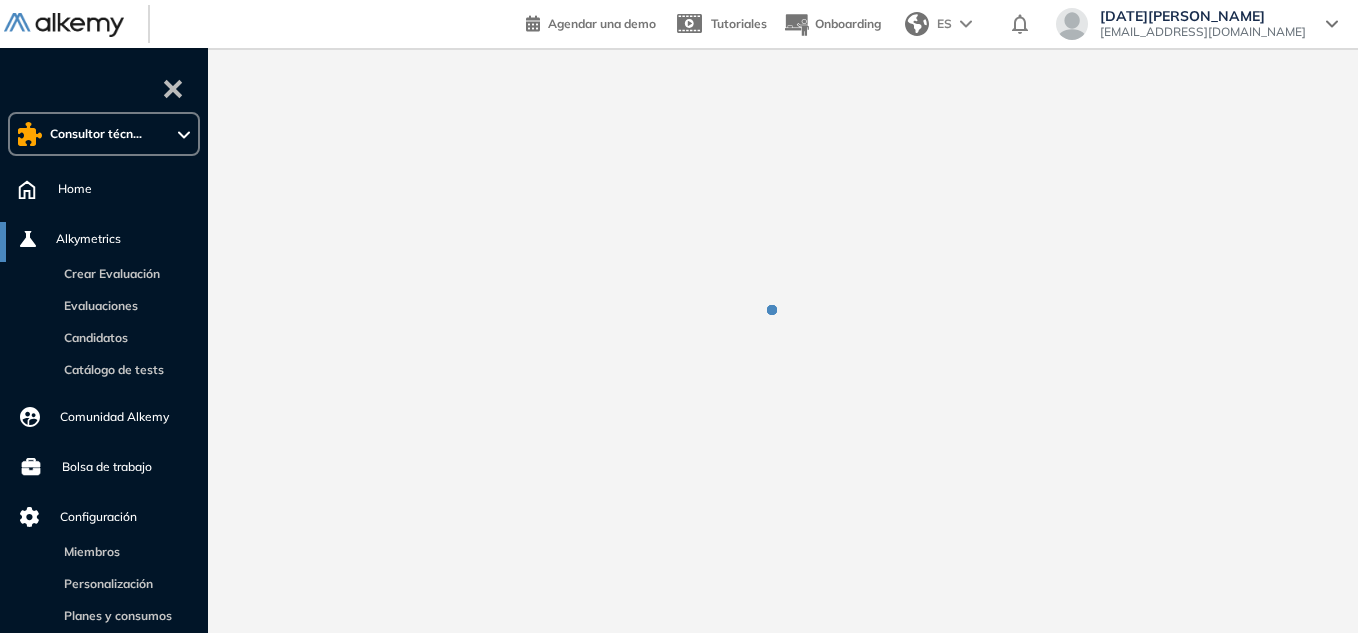 scroll, scrollTop: 0, scrollLeft: 0, axis: both 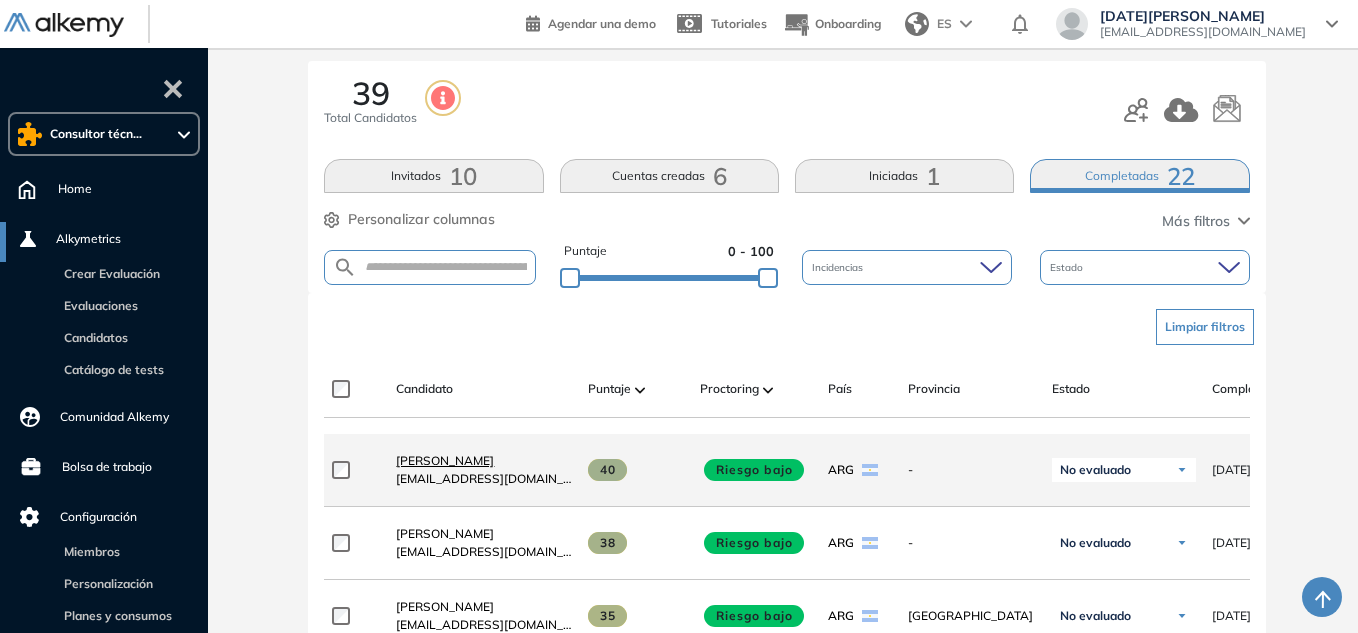 click on "[PERSON_NAME]" at bounding box center [445, 460] 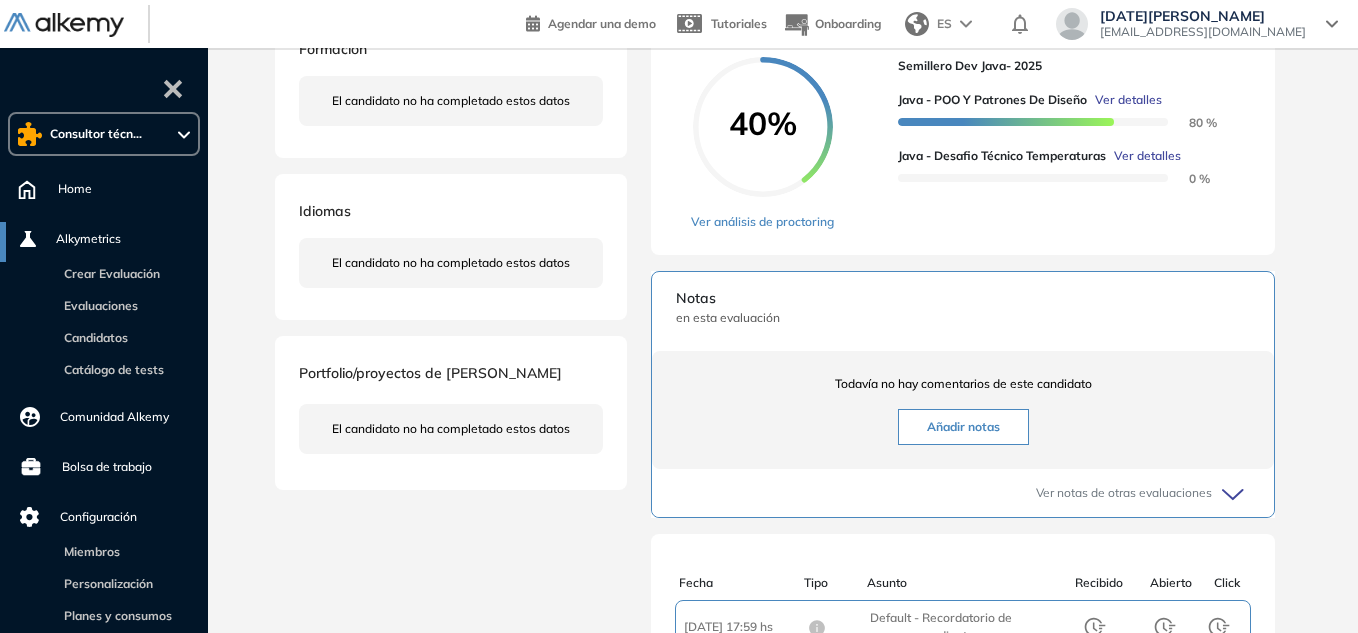 scroll, scrollTop: 100, scrollLeft: 0, axis: vertical 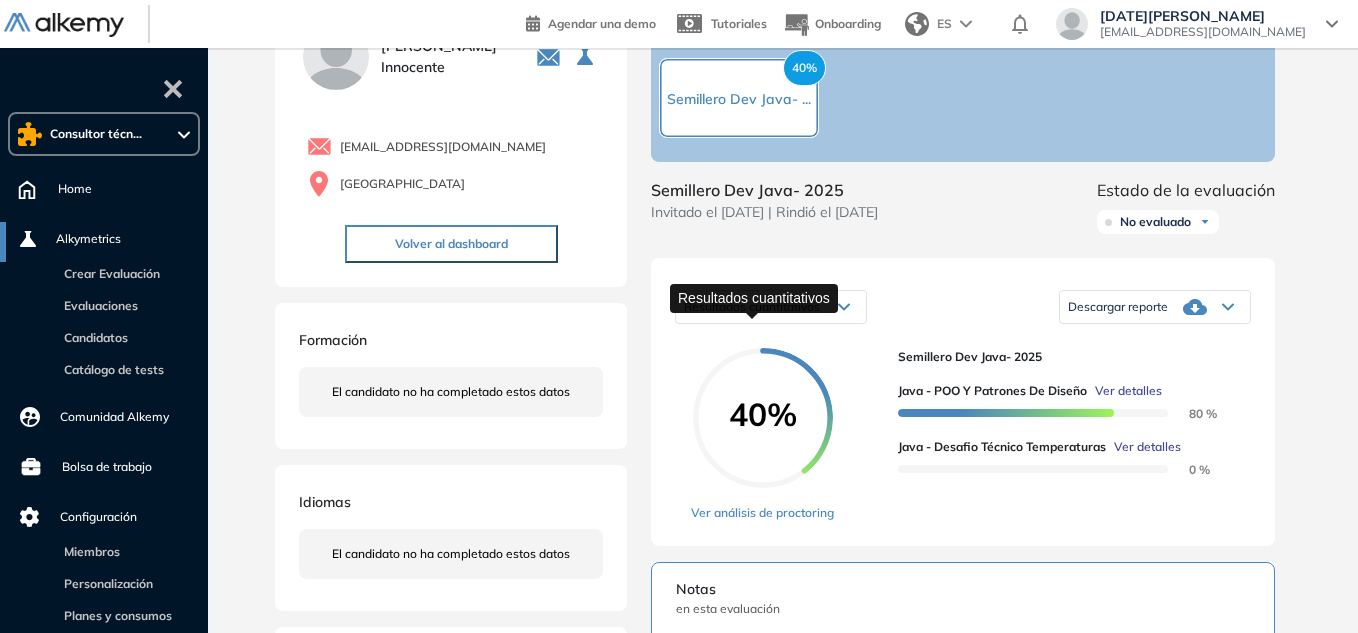 click on "Resultados cuantitativos" at bounding box center [752, 306] 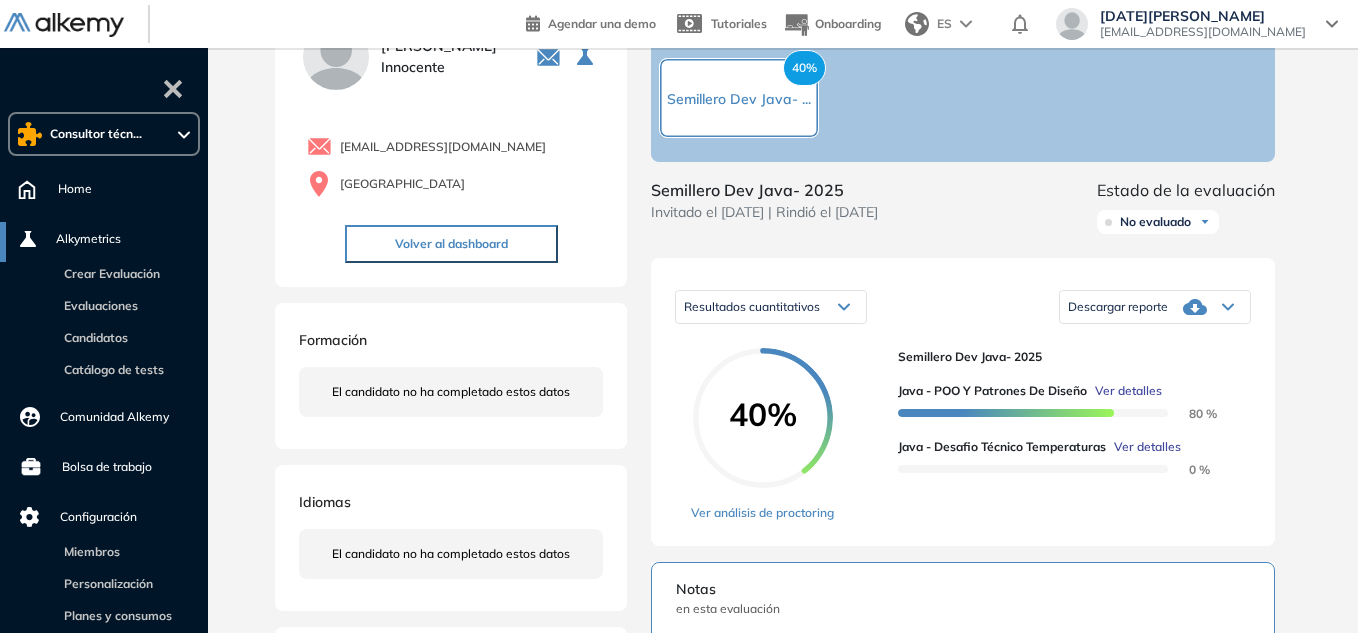 click on "Resultados cuantitativos Resultados cuantitativos Resultados relativos Descargar reporte Descargar informe completo Descargar informe resumido 40% Ver análisis de proctoring Semillero Dev Java- 2025 Java - POO y Patrones de Diseño Ver detalles 80 %  Java - Desafio Técnico Temperaturas Ver detalles 0 %" at bounding box center (963, 402) 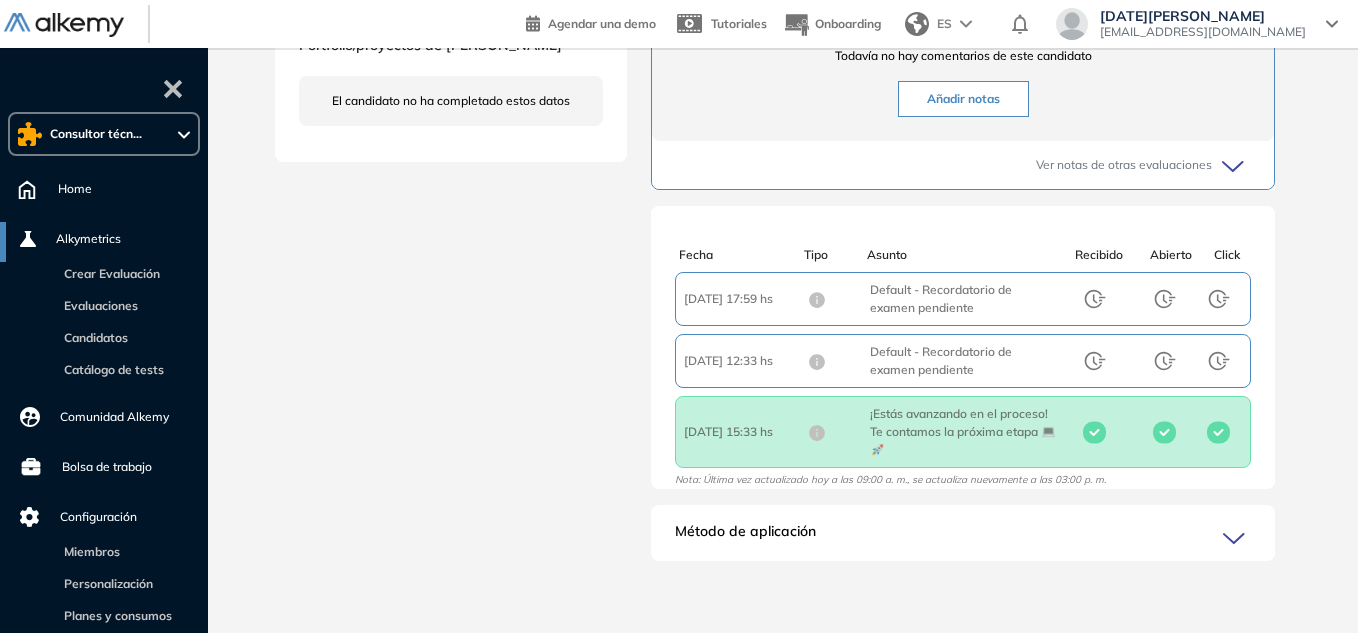 scroll, scrollTop: 739, scrollLeft: 0, axis: vertical 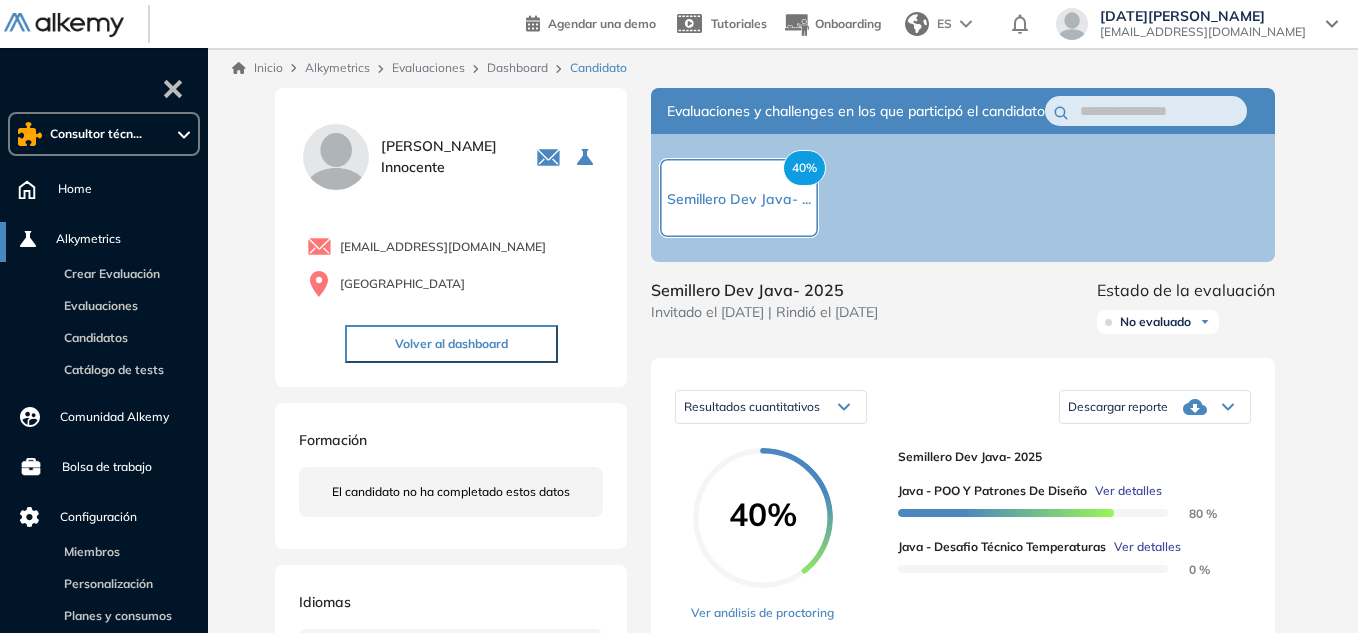 click on "40% Semillero Dev Java- ..." at bounding box center (739, 198) 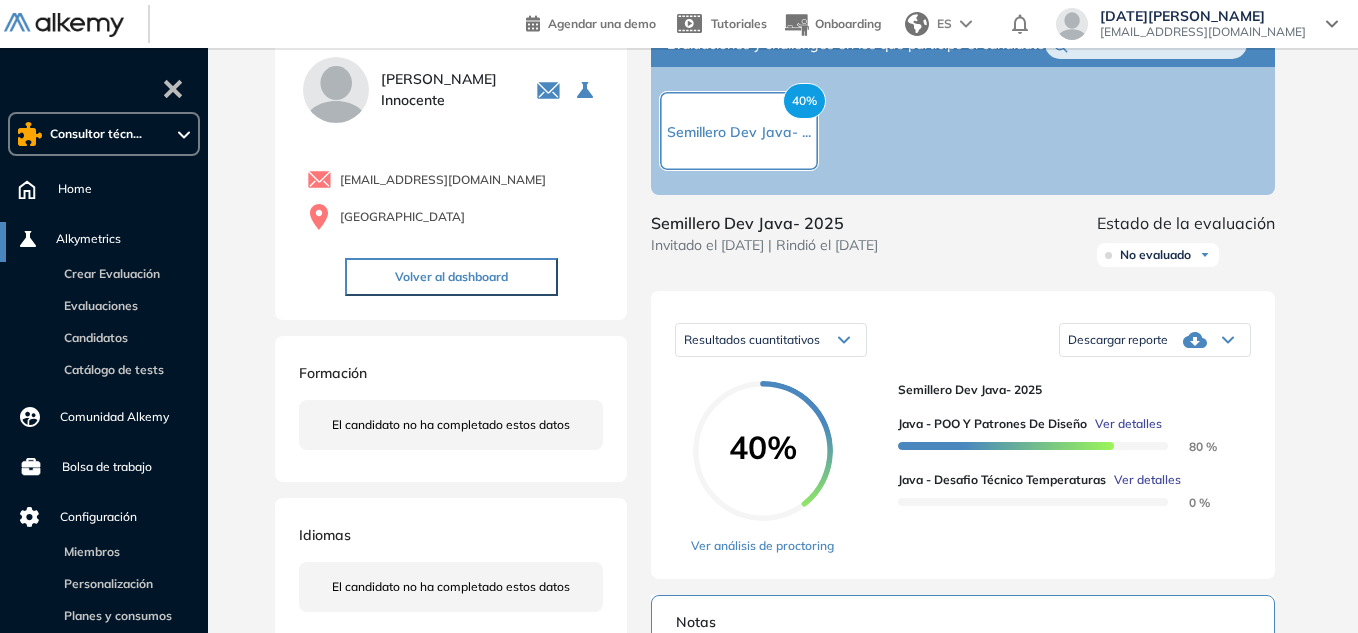 scroll, scrollTop: 100, scrollLeft: 0, axis: vertical 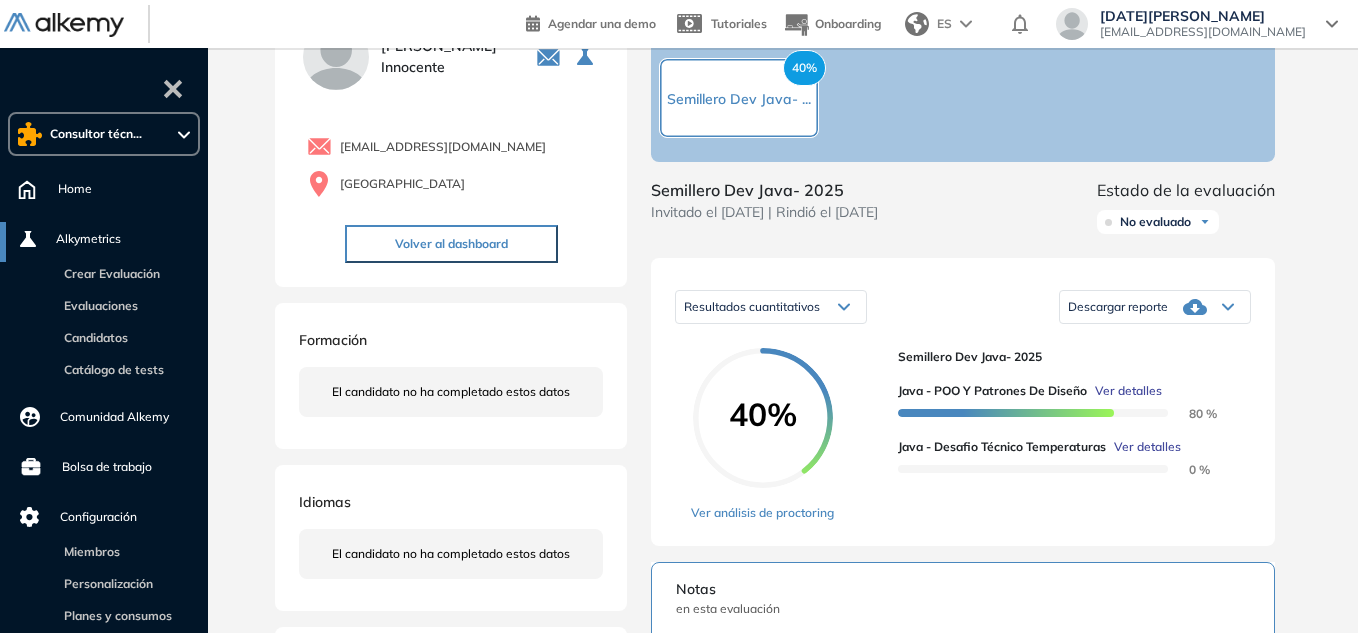 click on "Descargar reporte" at bounding box center [1118, 307] 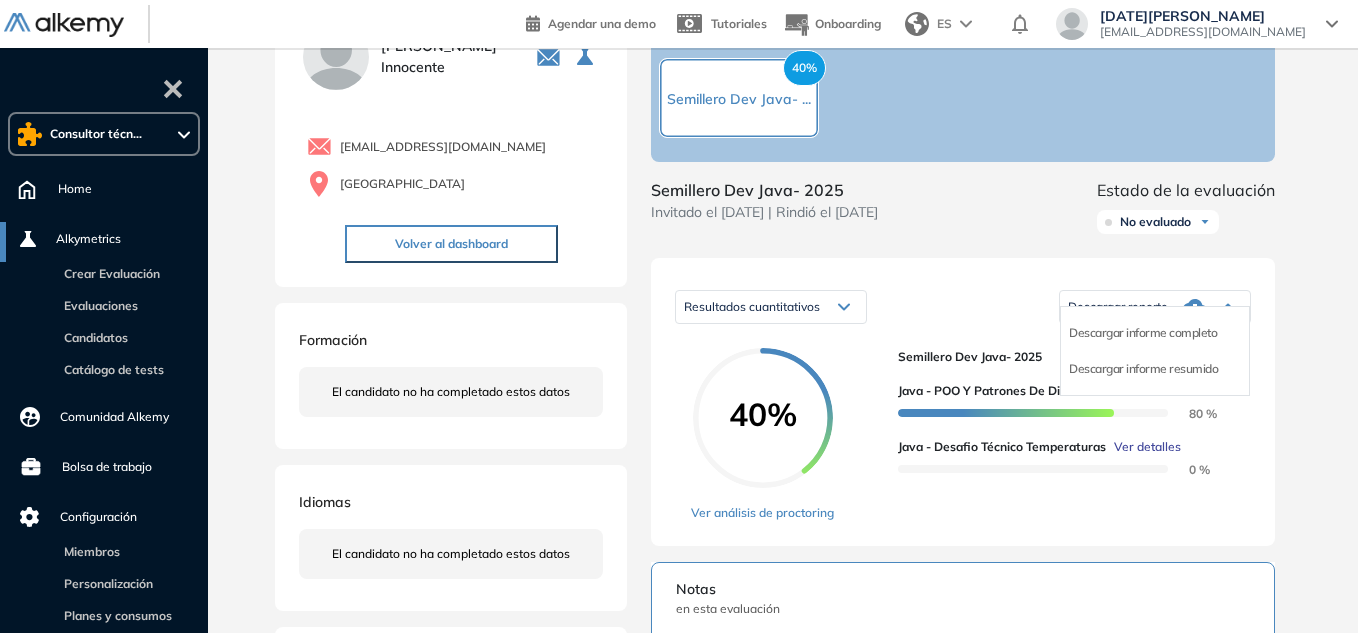 click on "Resultados cuantitativos Resultados cuantitativos Resultados relativos Descargar reporte Descargar informe completo Descargar informe resumido 40% Ver análisis de proctoring Semillero Dev Java- 2025 Java - POO y Patrones de Diseño Ver detalles 80 %  Java - Desafio Técnico Temperaturas Ver detalles 0 %" at bounding box center (963, 402) 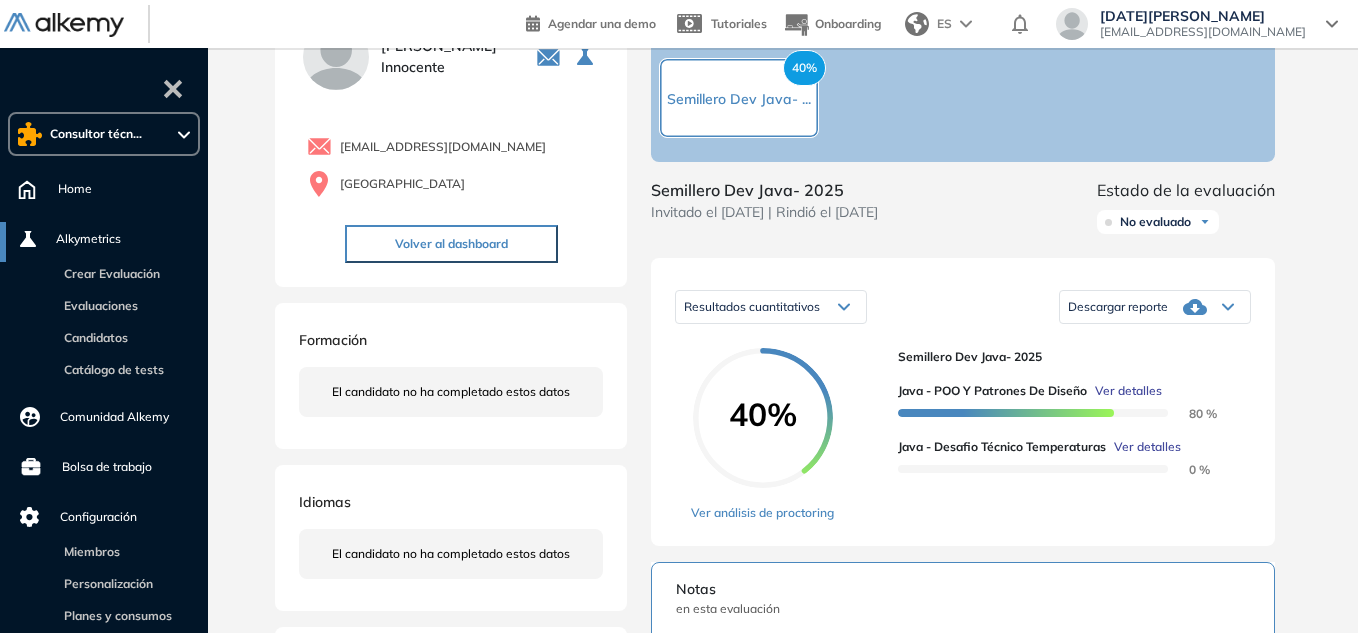 click on "Descargar reporte" at bounding box center (1155, 307) 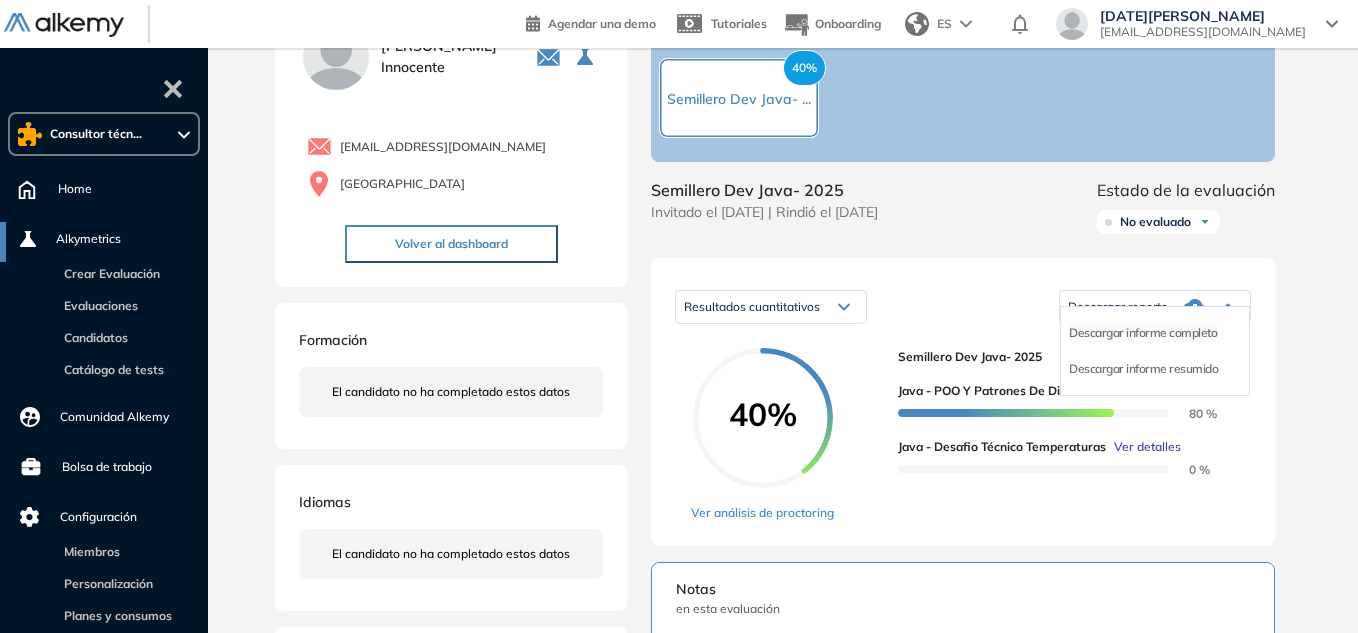 click on "Descargar informe completo" at bounding box center (1143, 333) 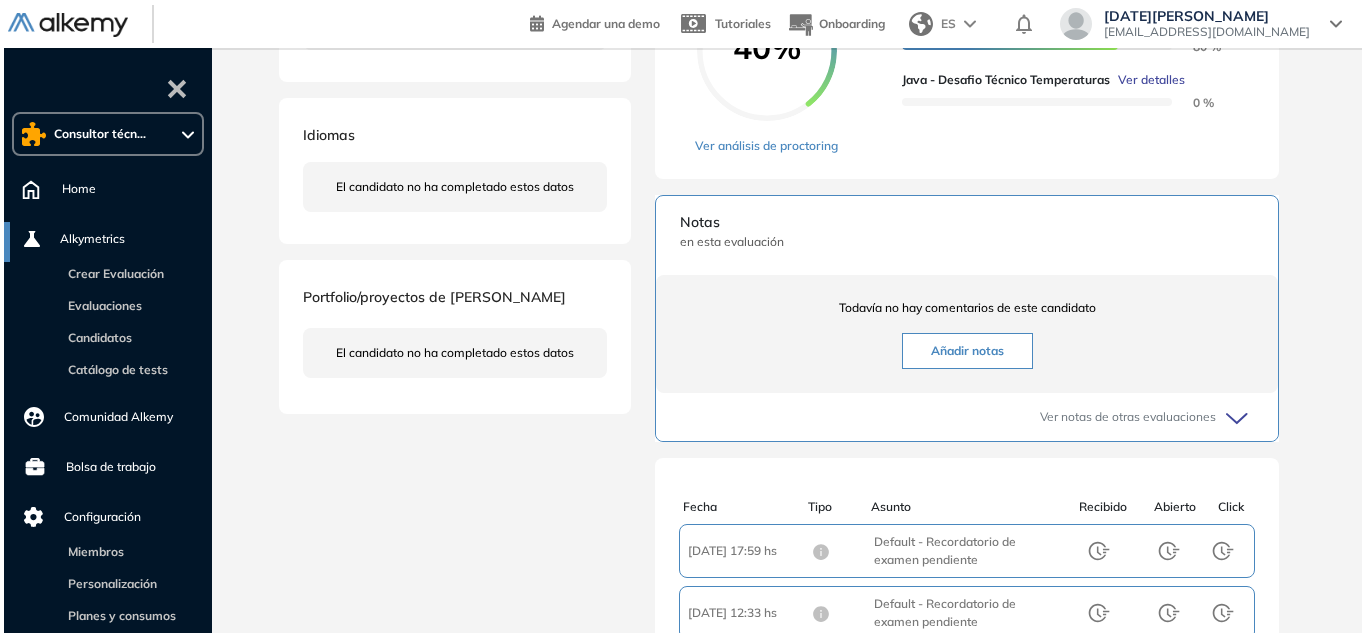 scroll, scrollTop: 300, scrollLeft: 0, axis: vertical 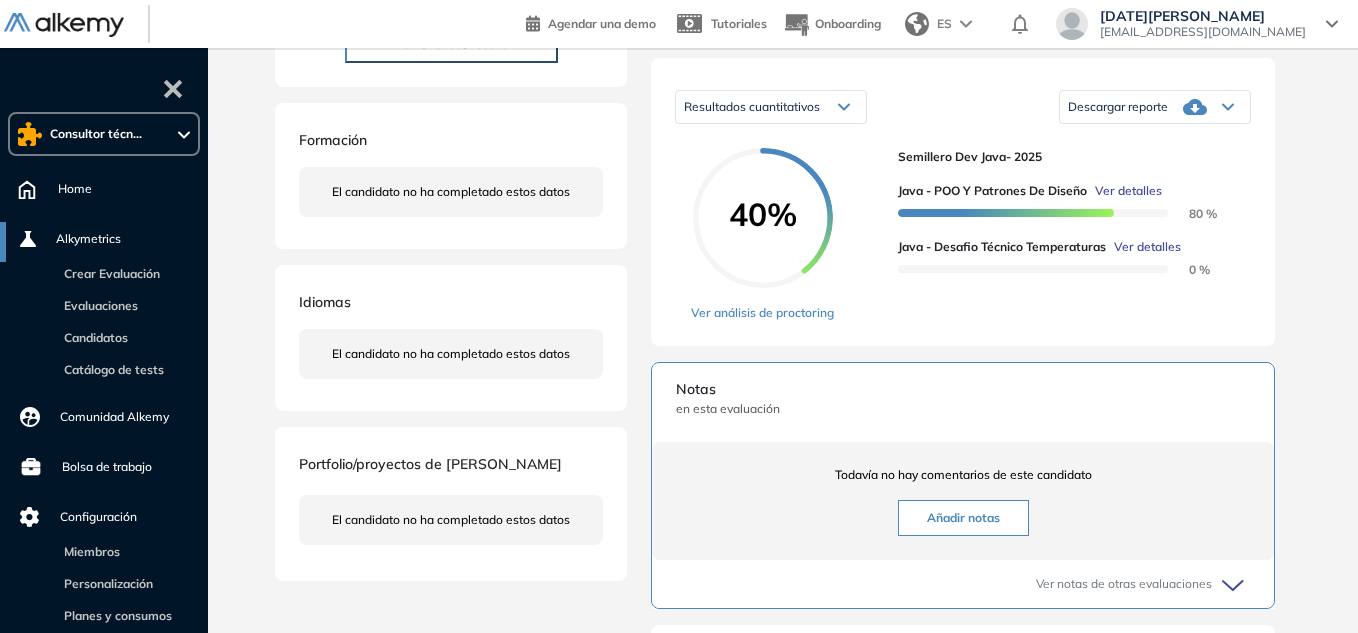 click on "Ver detalles" at bounding box center [1128, 191] 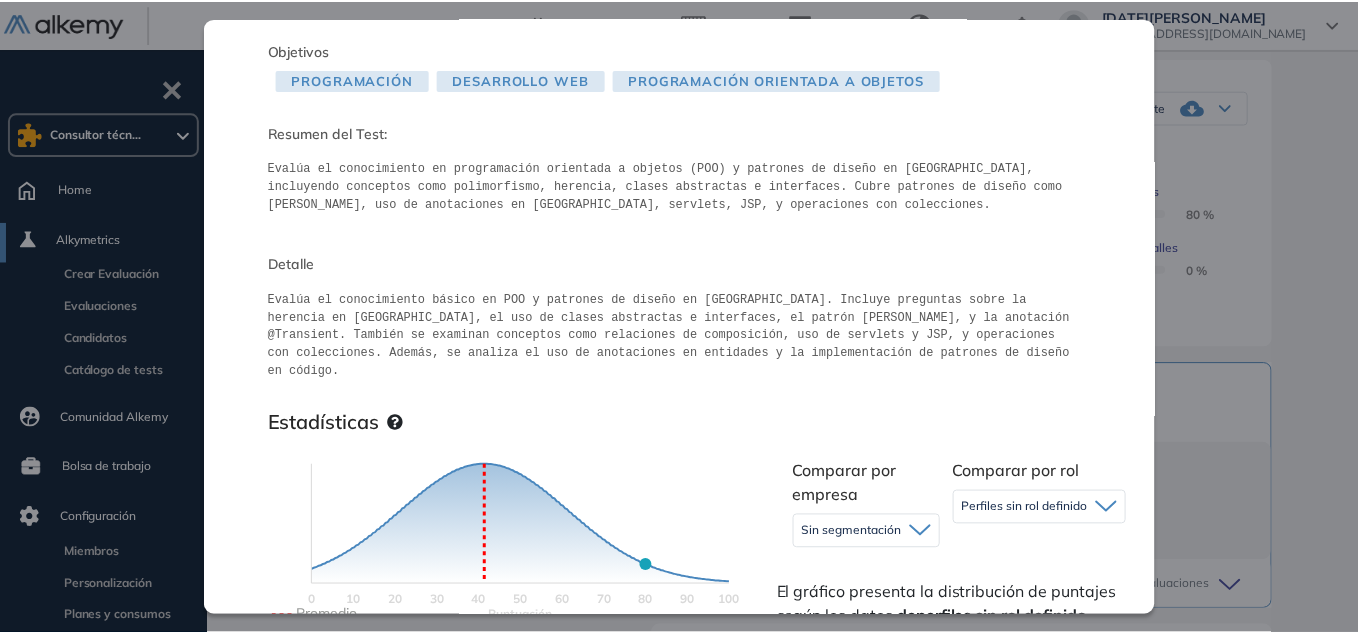 scroll, scrollTop: 0, scrollLeft: 0, axis: both 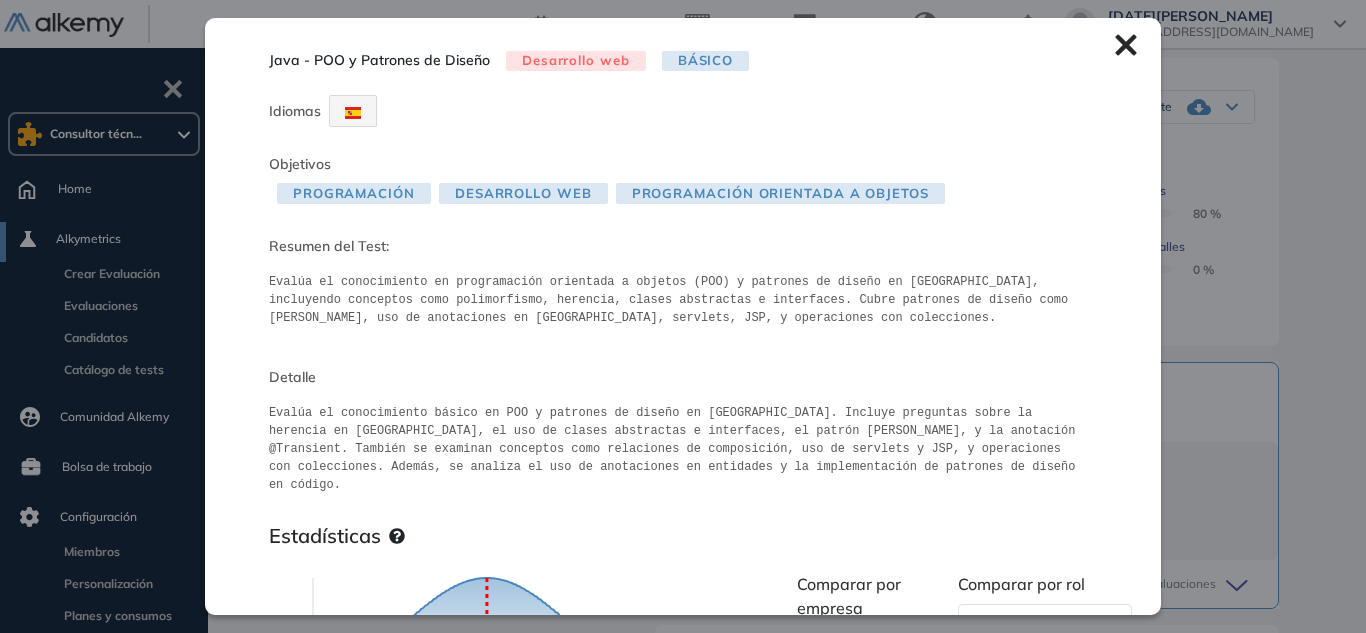 click 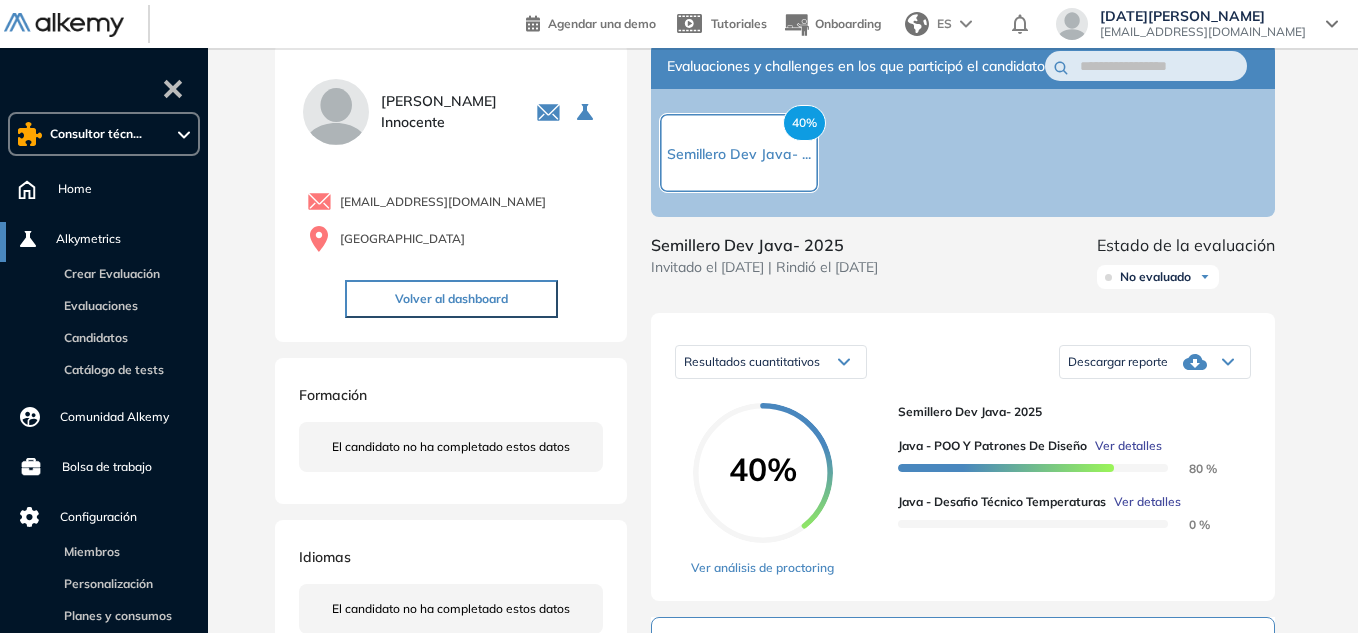 scroll, scrollTop: 0, scrollLeft: 0, axis: both 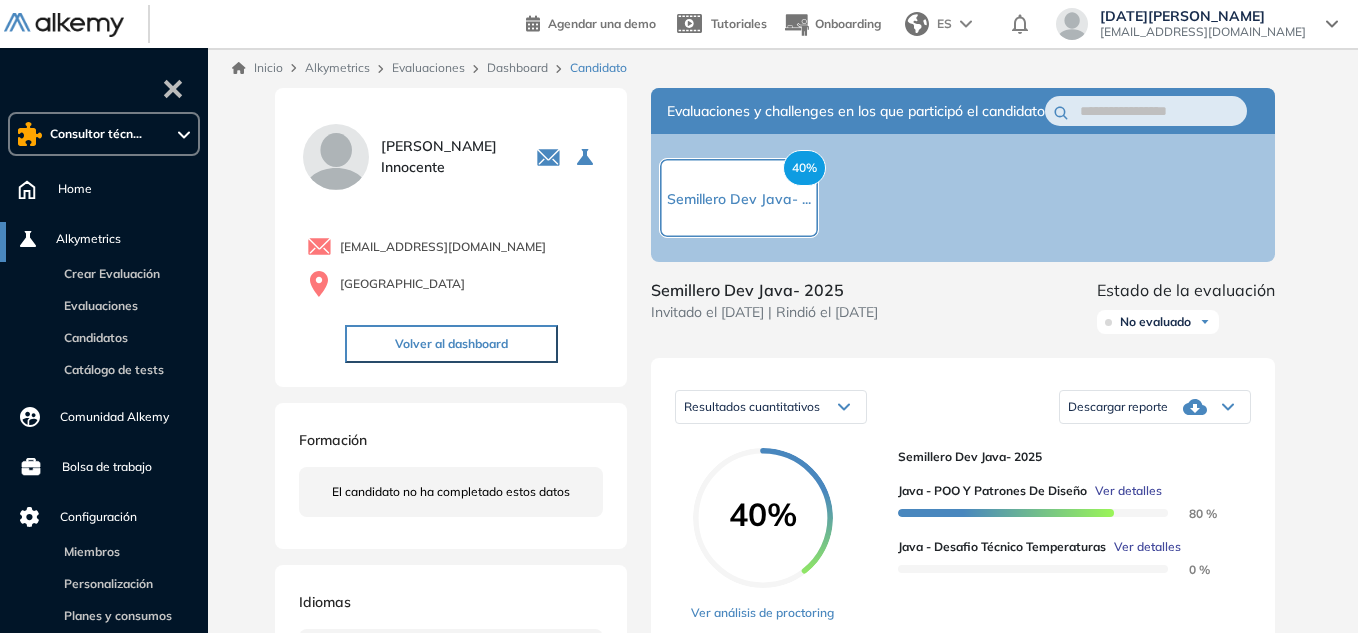 click on "Descargar reporte" at bounding box center [1118, 407] 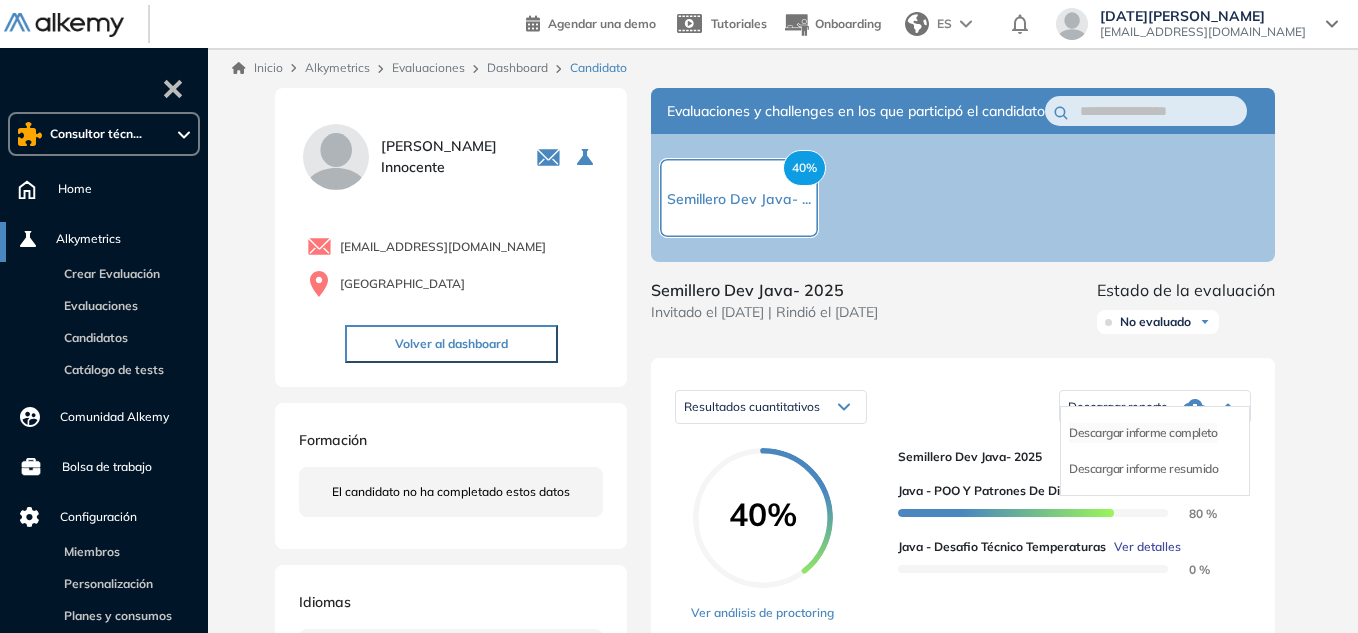 click on "Descargar informe completo" at bounding box center [1143, 433] 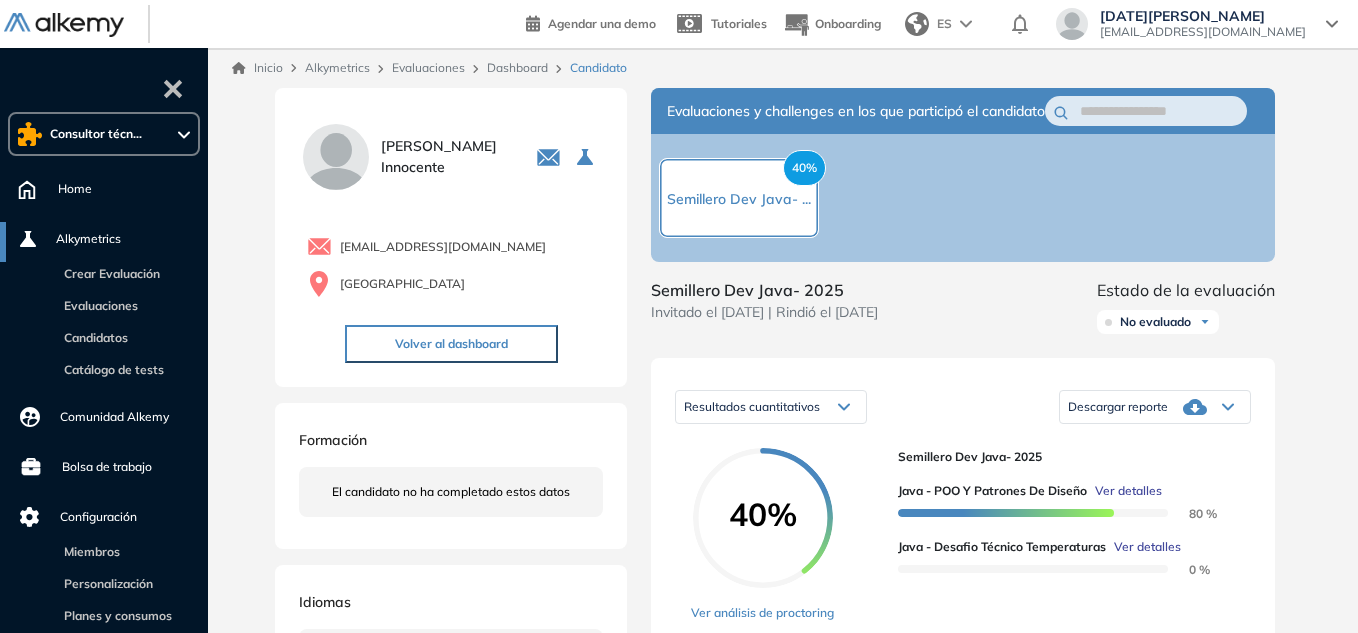 click on "Inicio Alkymetrics Evaluaciones Dashboard Candidato" at bounding box center [787, 68] 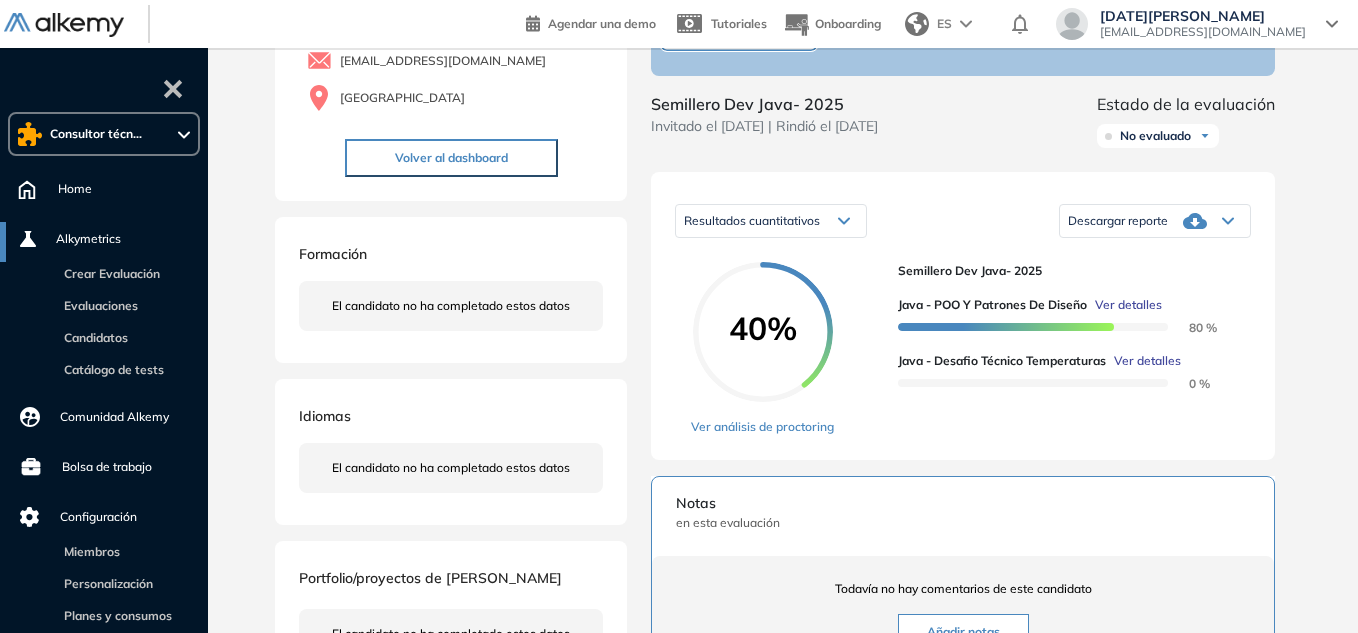 scroll, scrollTop: 0, scrollLeft: 0, axis: both 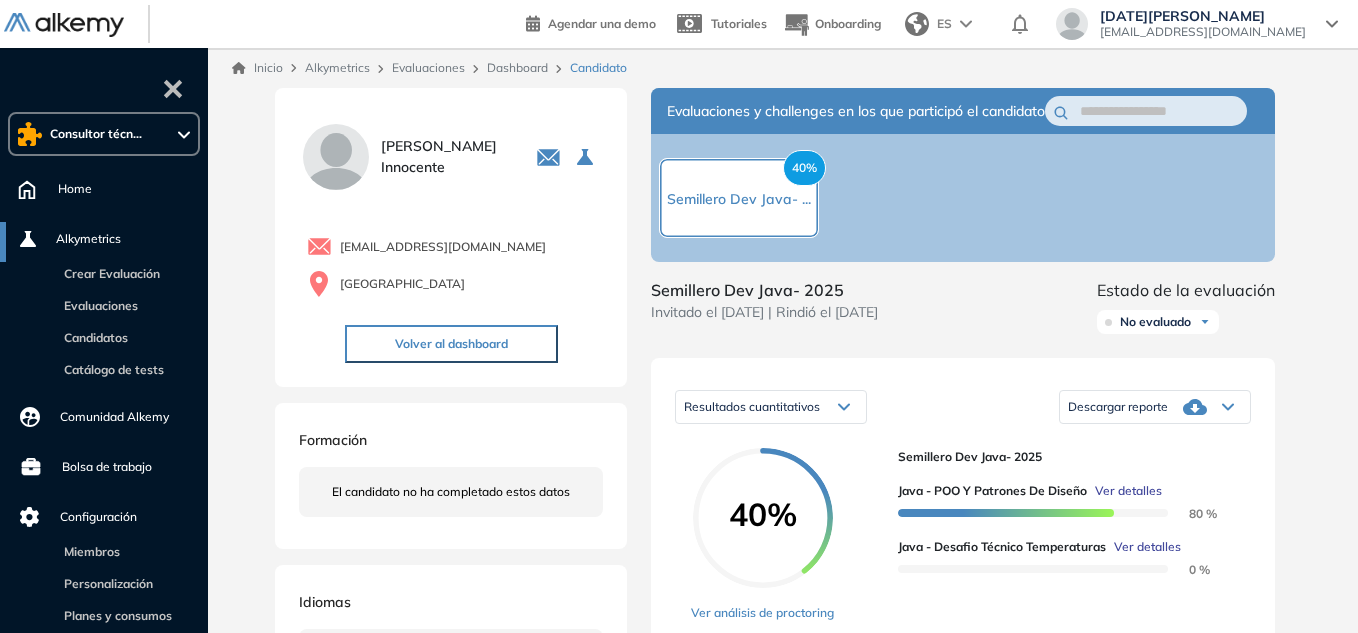 click on "Dashboard" at bounding box center (517, 67) 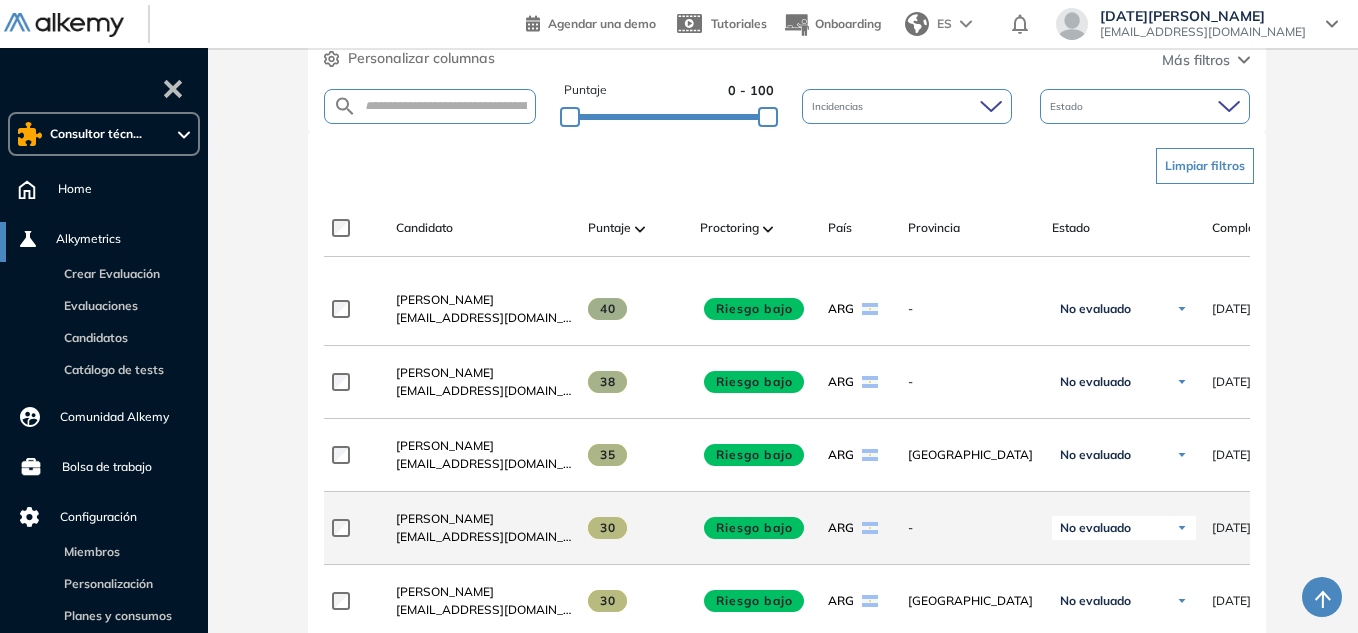 scroll, scrollTop: 458, scrollLeft: 0, axis: vertical 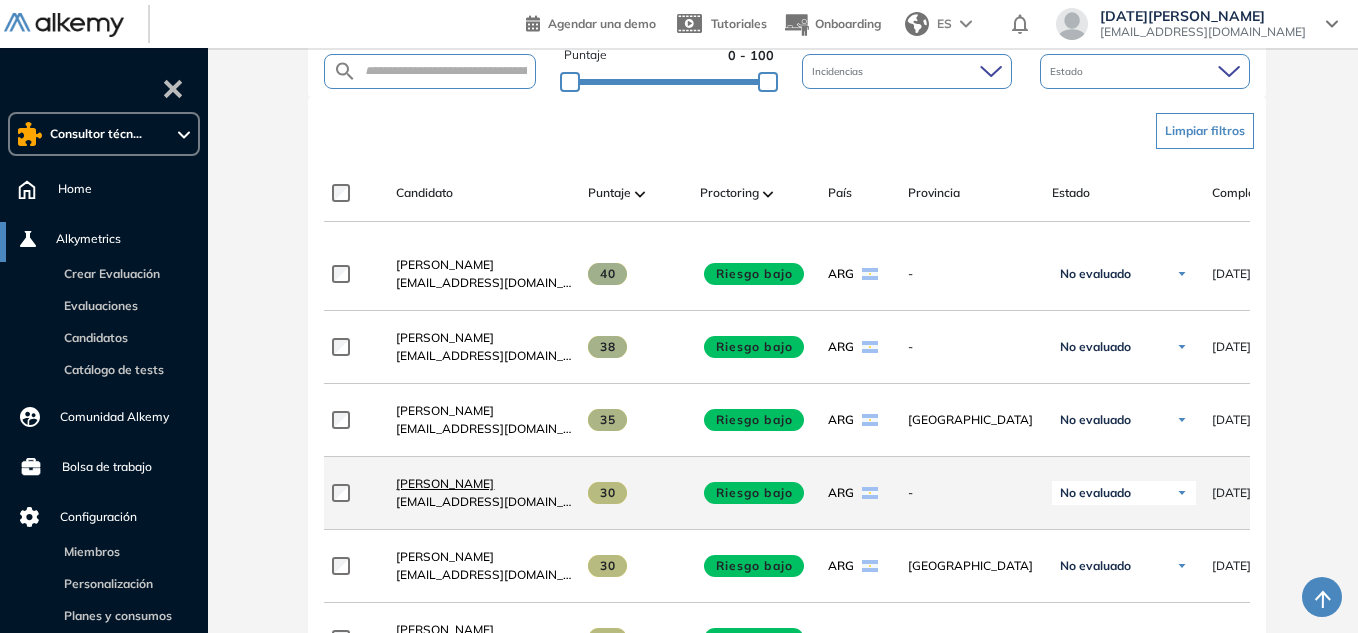click on "[PERSON_NAME]" at bounding box center [445, 483] 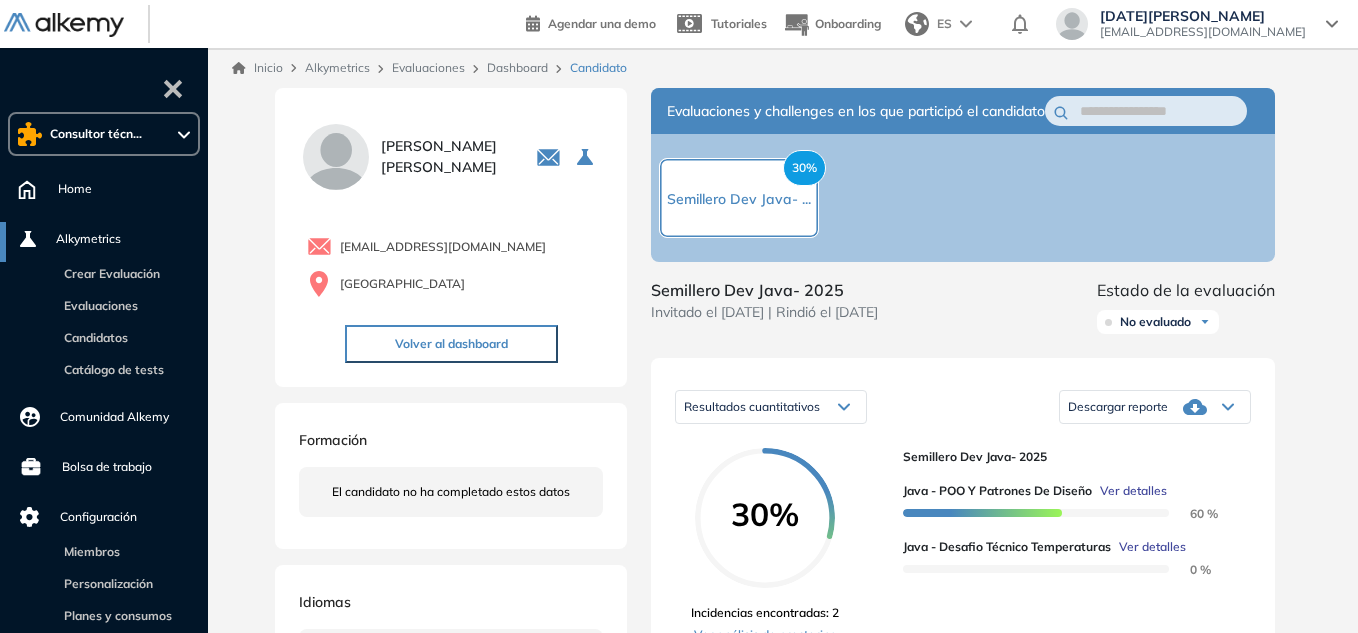 click on "Inicio Alkymetrics Evaluaciones Dashboard Candidato Duración :  00:00:00 Cantidad de preguntas:   Correcta Parcialmente correcta Incorrecta Neutra Saltada Cerrar ¿Eliminar talento? Si lo haces, no podrás recuperar sus datos. Podrás volver a invitarlo por email, no por link. Entendido [PERSON_NAME] 0 . Semillero Dev Java- 2025 [EMAIL_ADDRESS][DOMAIN_NAME] Argentina Volver al dashboard Formación El candidato no ha completado estos datos Idiomas El candidato no ha completado estos datos Portfolio/proyectos de [PERSON_NAME] candidato no ha completado estos datos Evaluaciones y challenges en los que participó el candidato 30% Semillero Dev Java- ... Semillero Dev Java- 2025 Invitado el [DATE] | Rindió el [DATE] Estado de la evaluación No evaluado No evaluado Evaluado A entrevistar Entrevistado Finalista Oferta enviada Oferta rechazada Sin respuesta Rechazado Contratado Resultados cuantitativos Resultados cuantitativos Resultados relativos Descargar reporte 30% 60 %  0 %" at bounding box center [787, 647] 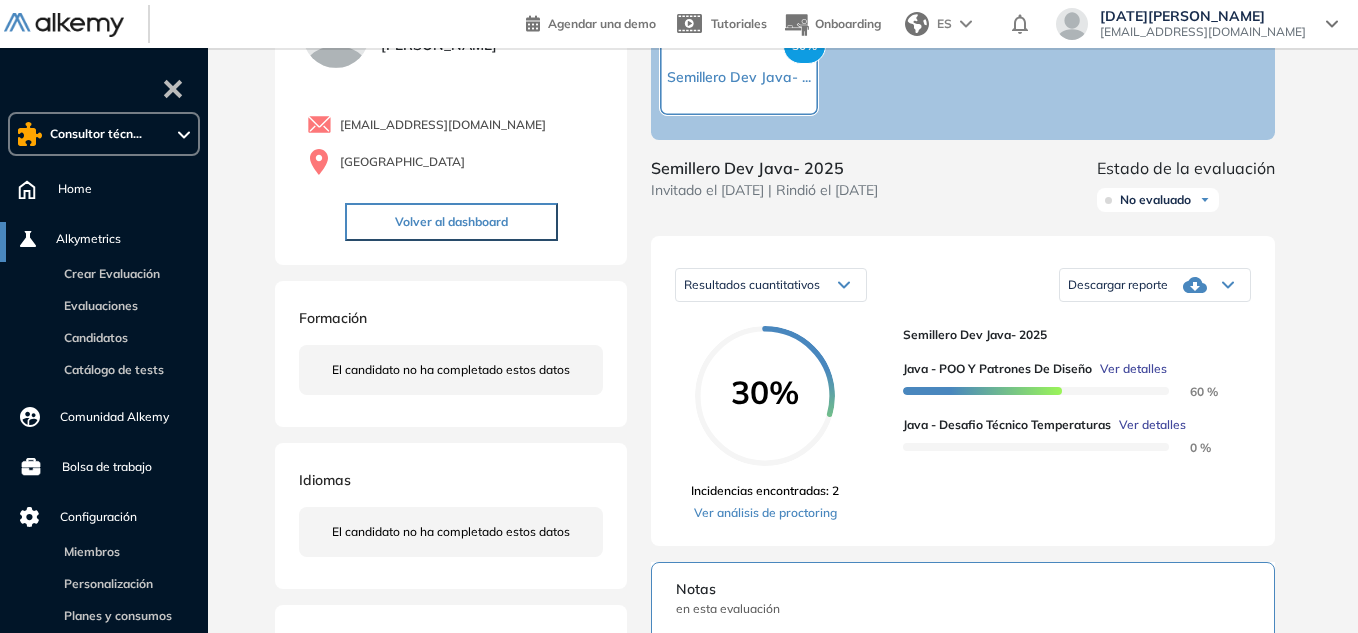 scroll, scrollTop: 0, scrollLeft: 0, axis: both 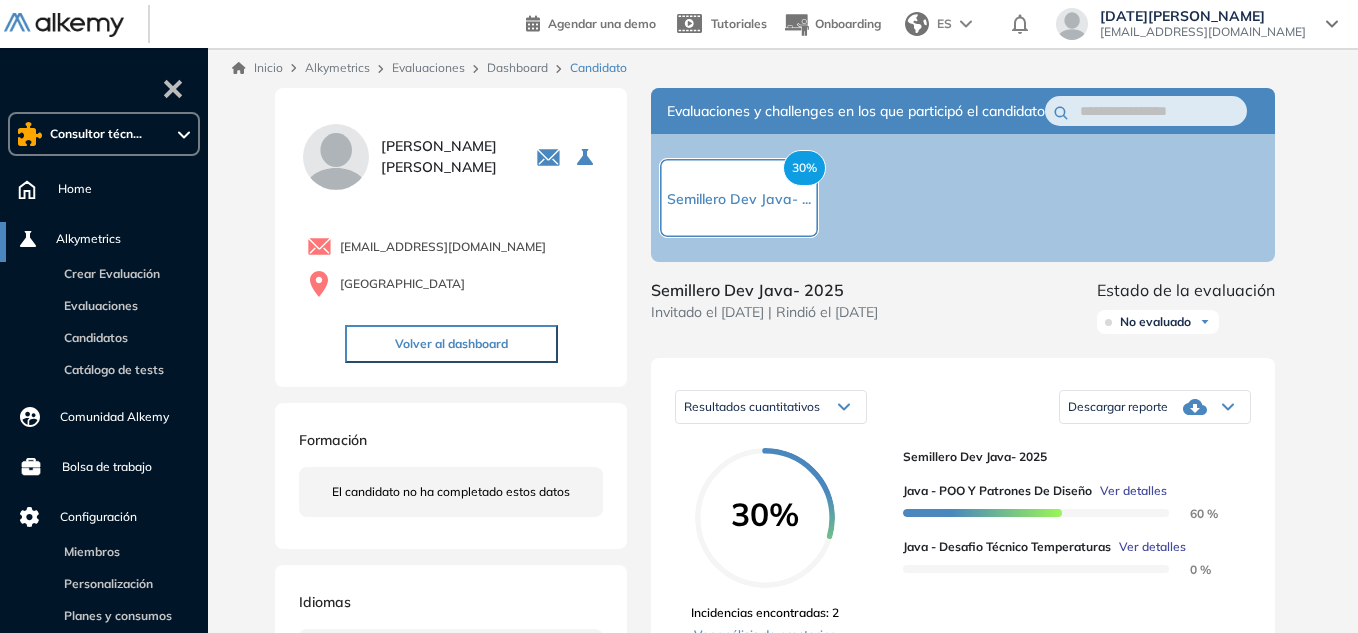click on "Inicio Alkymetrics Evaluaciones Dashboard Candidato" at bounding box center [787, 68] 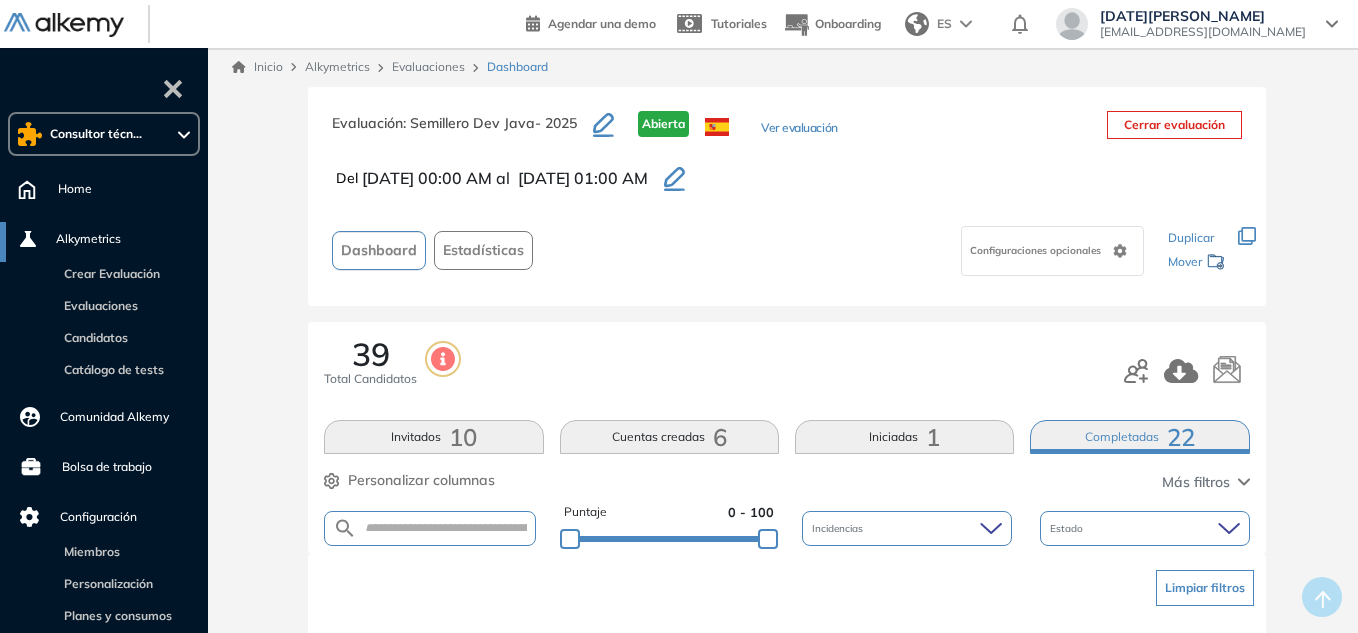 scroll, scrollTop: 0, scrollLeft: 0, axis: both 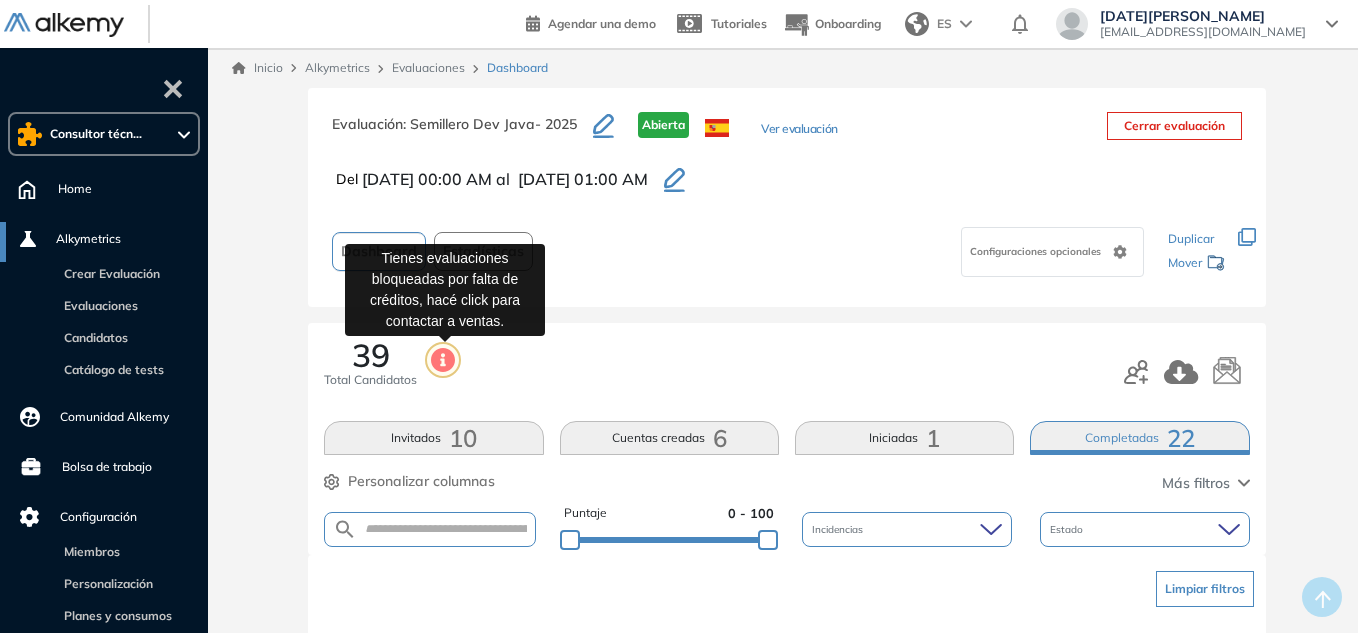 click 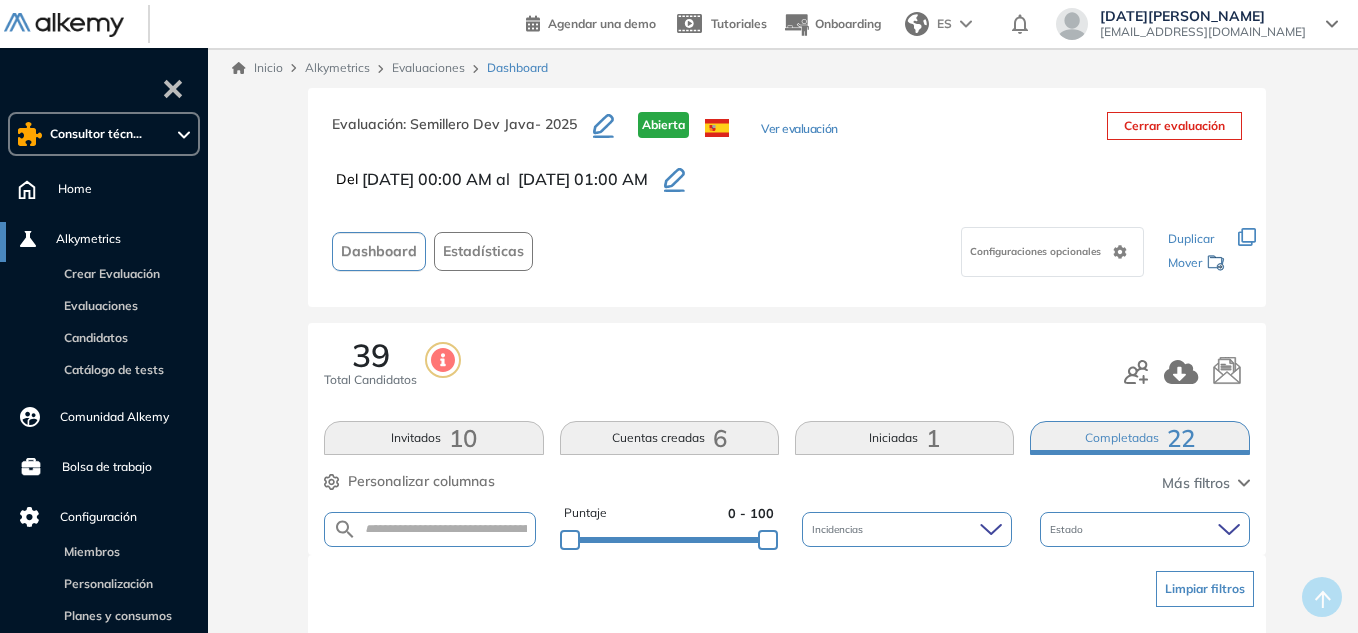 click on "39" at bounding box center (371, 355) 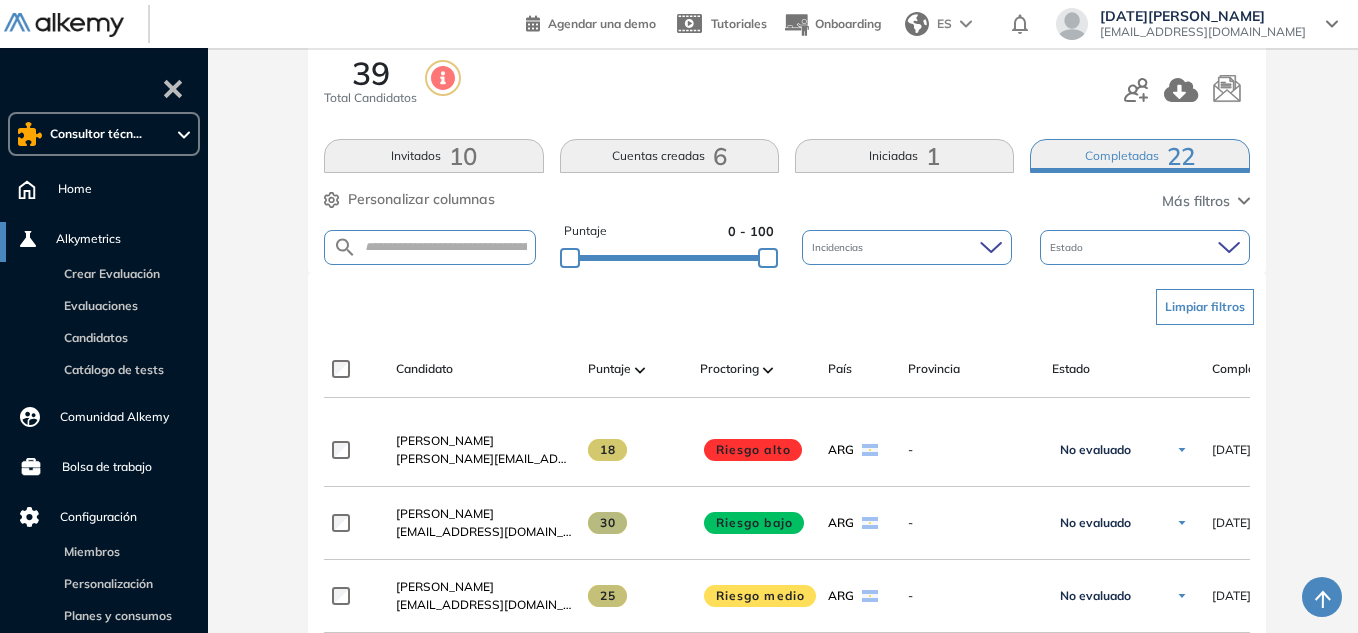 scroll, scrollTop: 300, scrollLeft: 0, axis: vertical 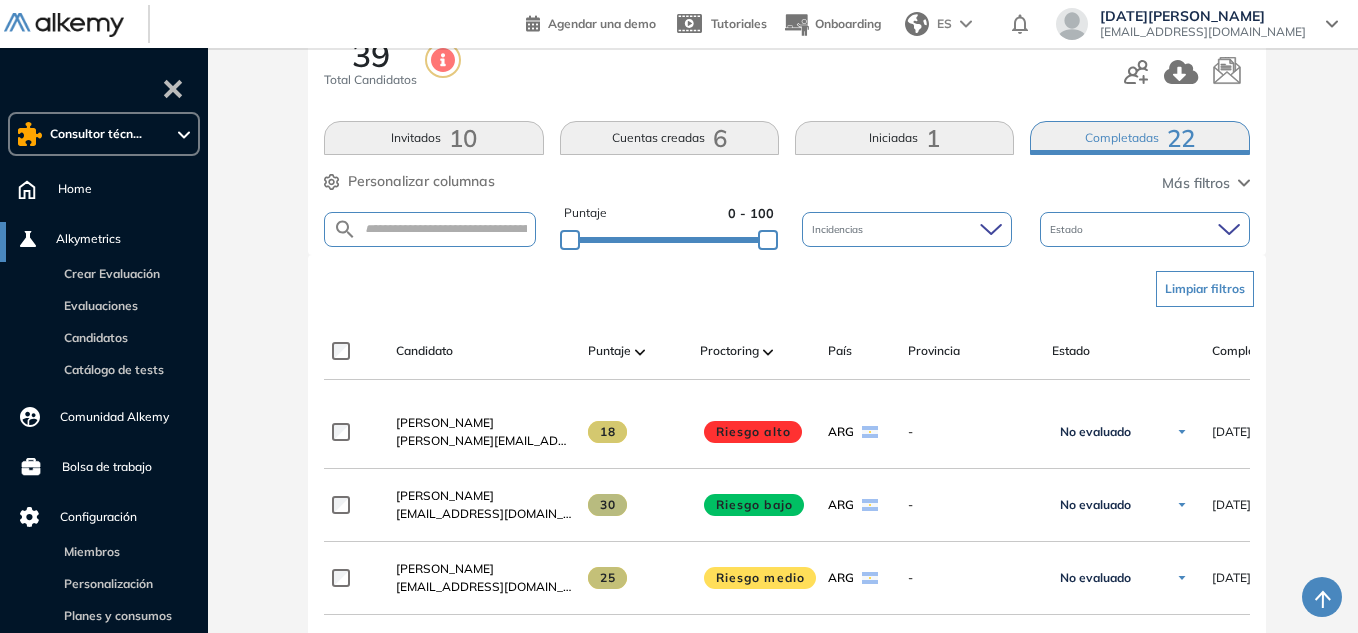 click on "Invitados 10" at bounding box center [433, 138] 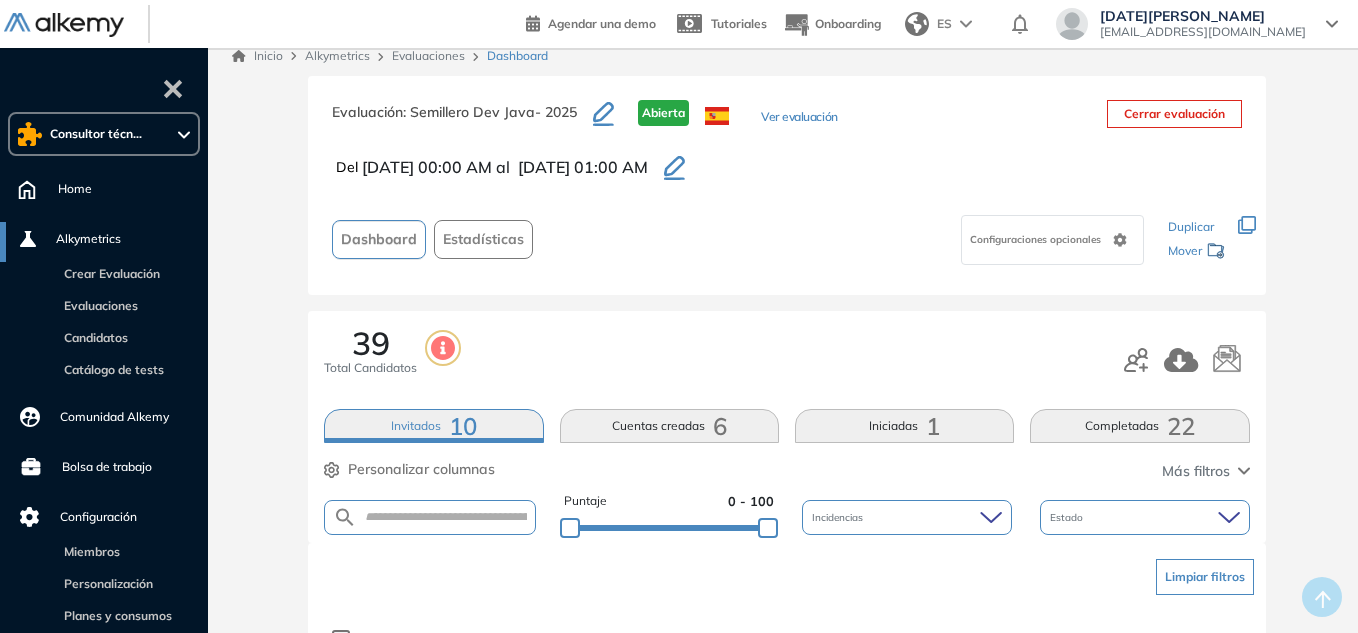 scroll, scrollTop: 0, scrollLeft: 0, axis: both 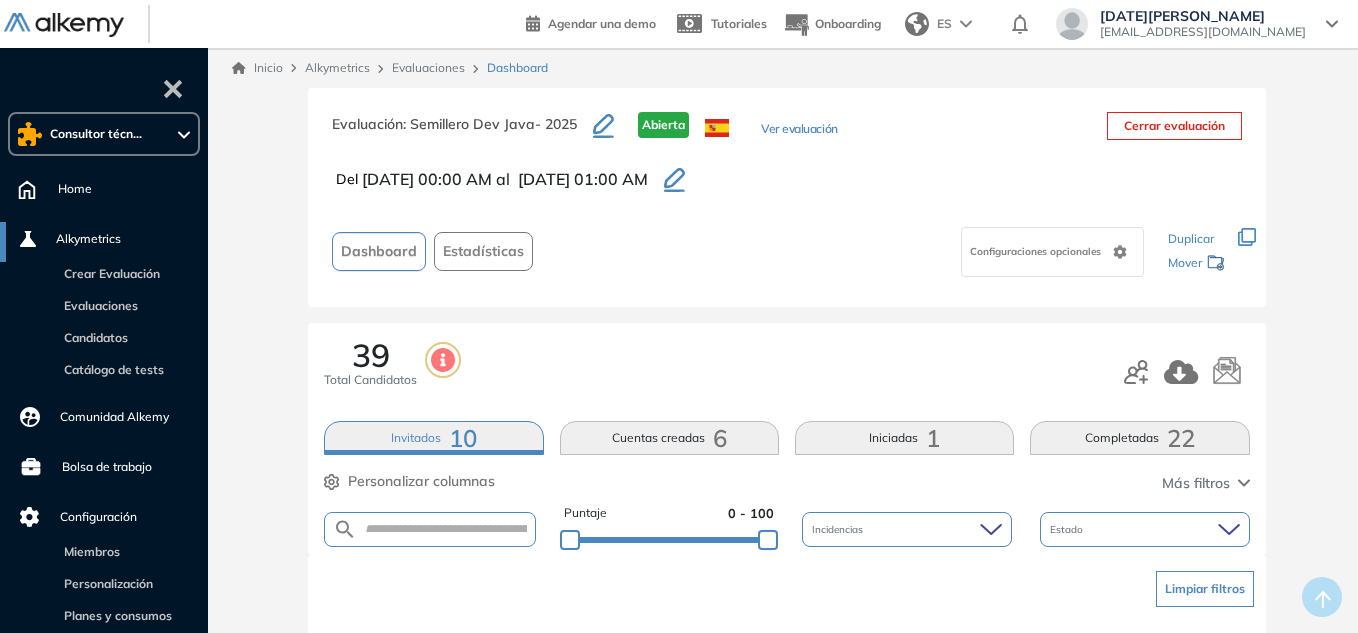 click on "Evaluaciones" at bounding box center [428, 67] 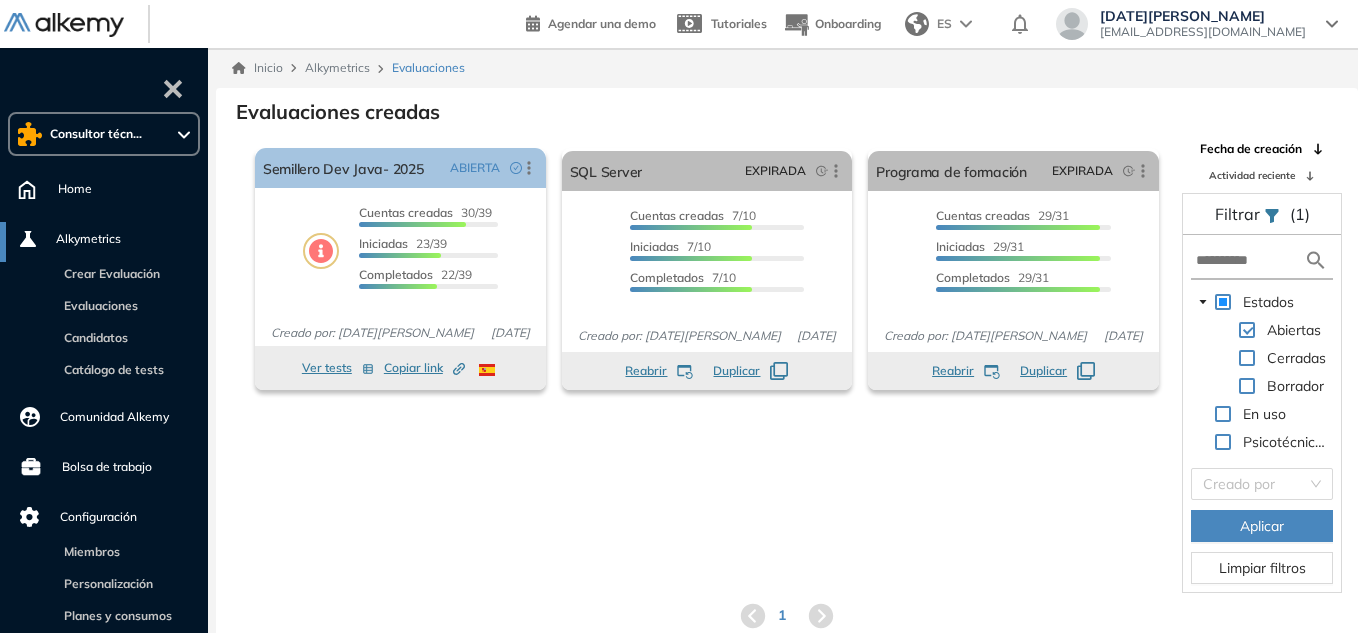 click on "Alkymetrics" at bounding box center [340, 68] 